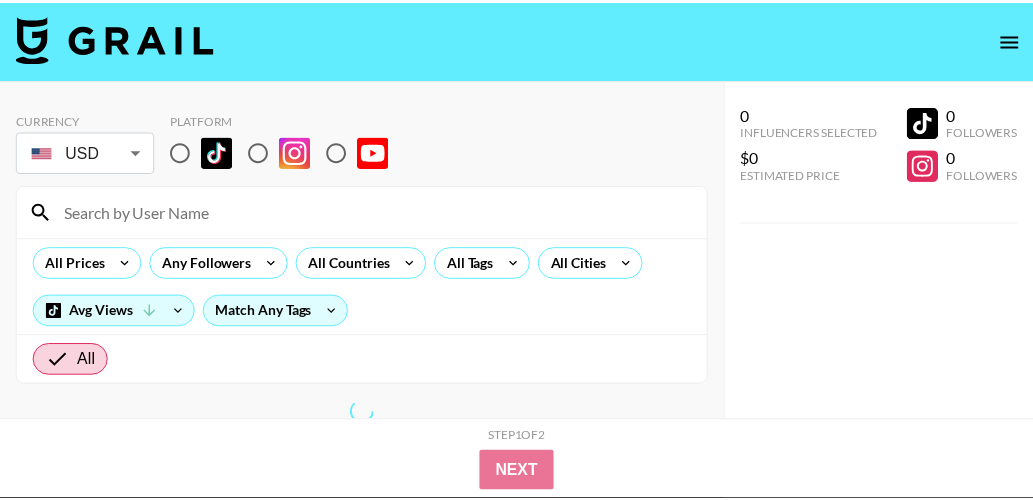 scroll, scrollTop: 0, scrollLeft: 0, axis: both 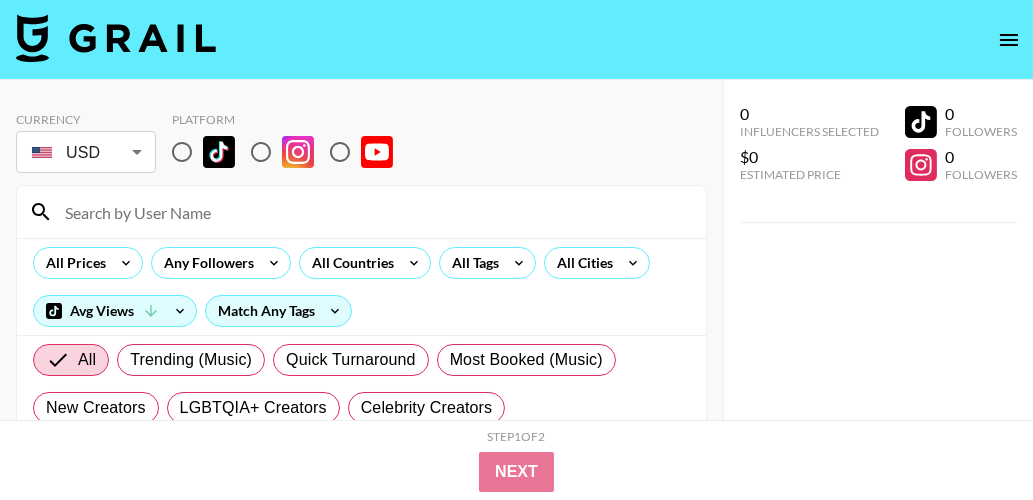 click on "0 Influencers Selected $0 Estimated Price 0 Followers 0 Followers" at bounding box center (878, 290) 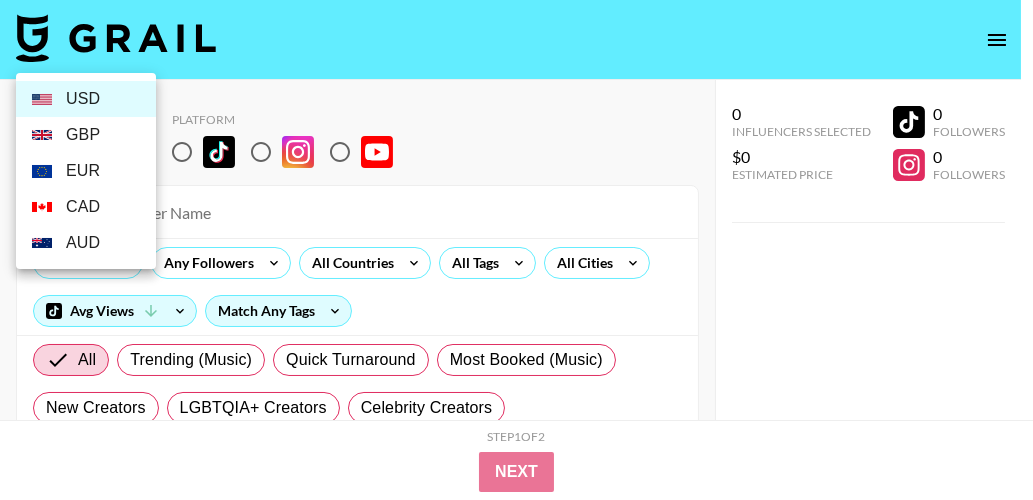 scroll, scrollTop: 100, scrollLeft: 0, axis: vertical 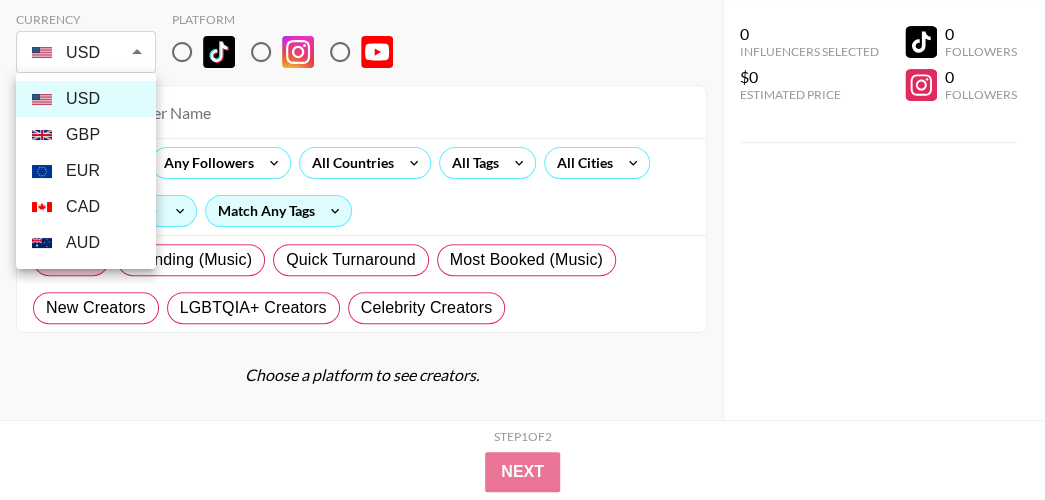 click on "GBP" at bounding box center [86, 135] 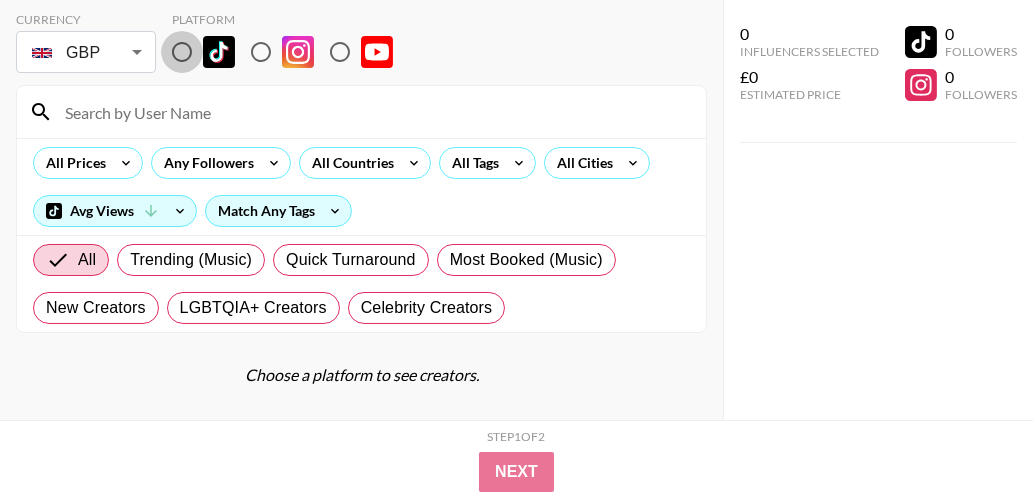 click at bounding box center (182, 52) 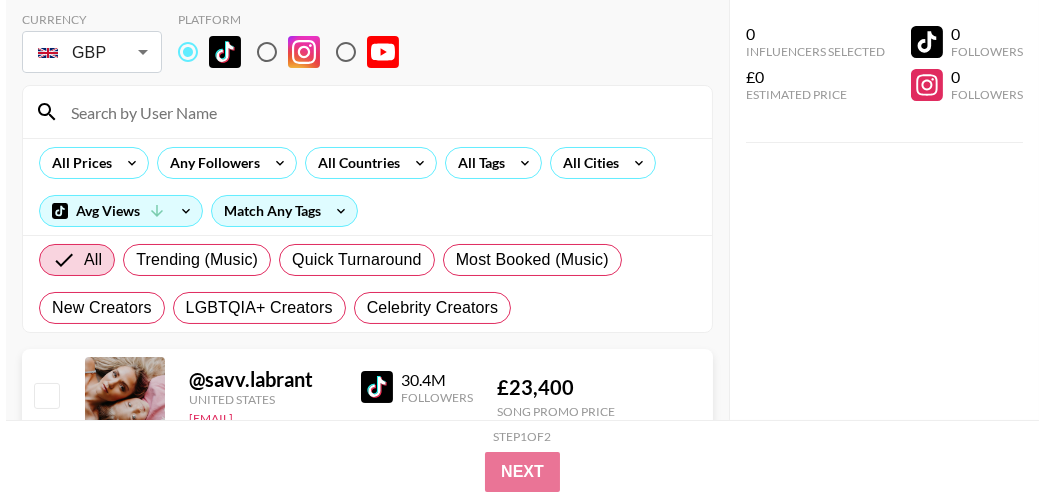 scroll, scrollTop: 0, scrollLeft: 0, axis: both 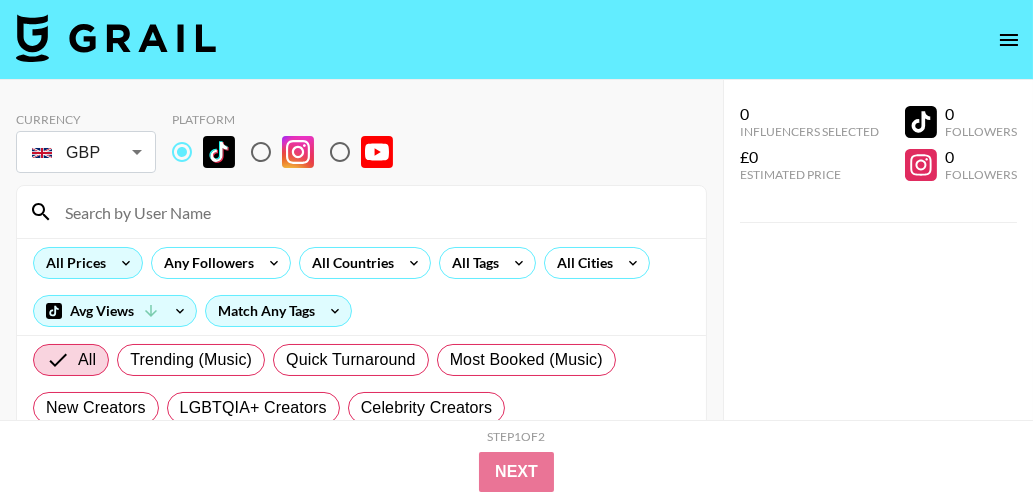 click 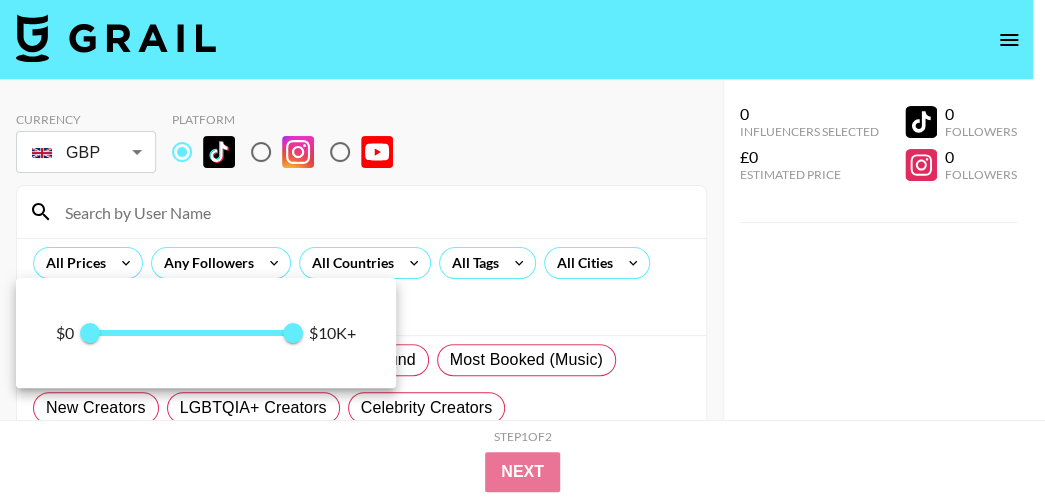 click at bounding box center (192, 333) 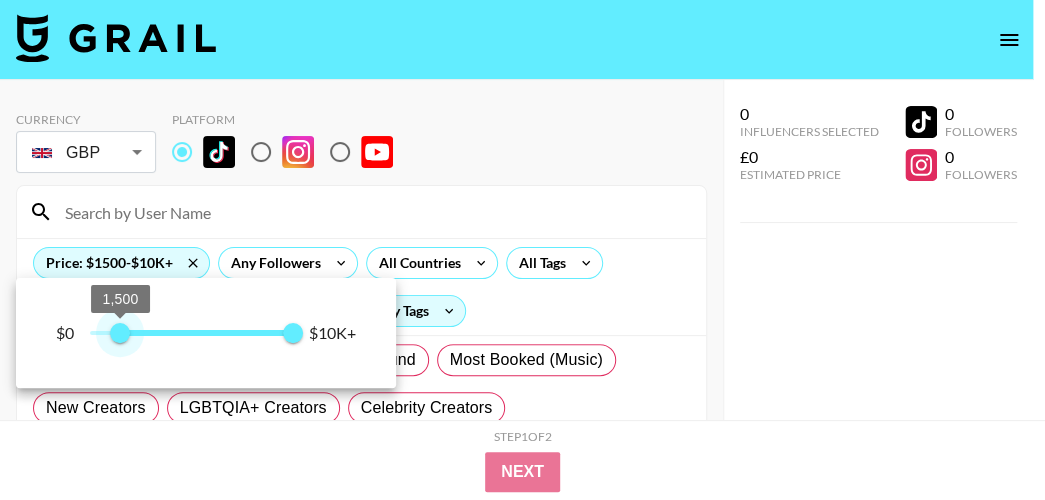 drag, startPoint x: 122, startPoint y: 336, endPoint x: 87, endPoint y: 327, distance: 36.138622 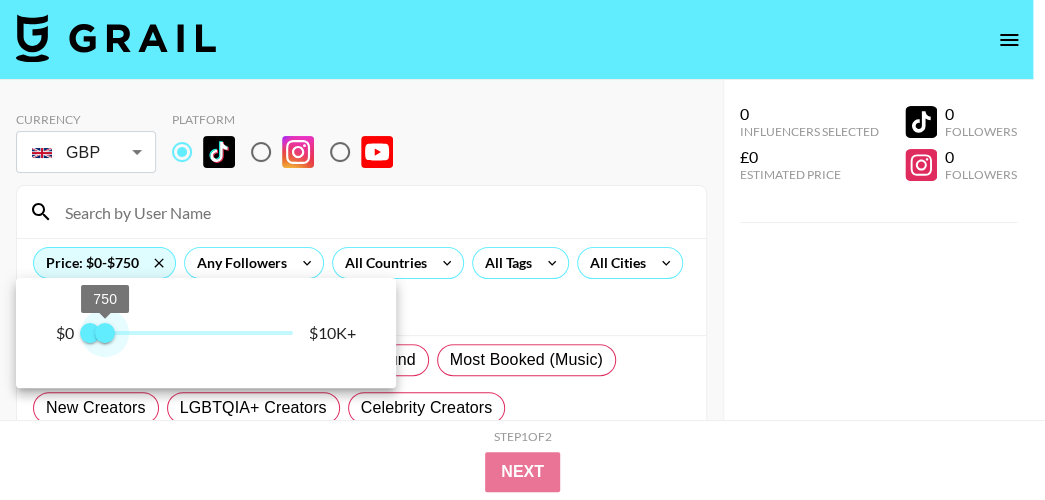 type on "500" 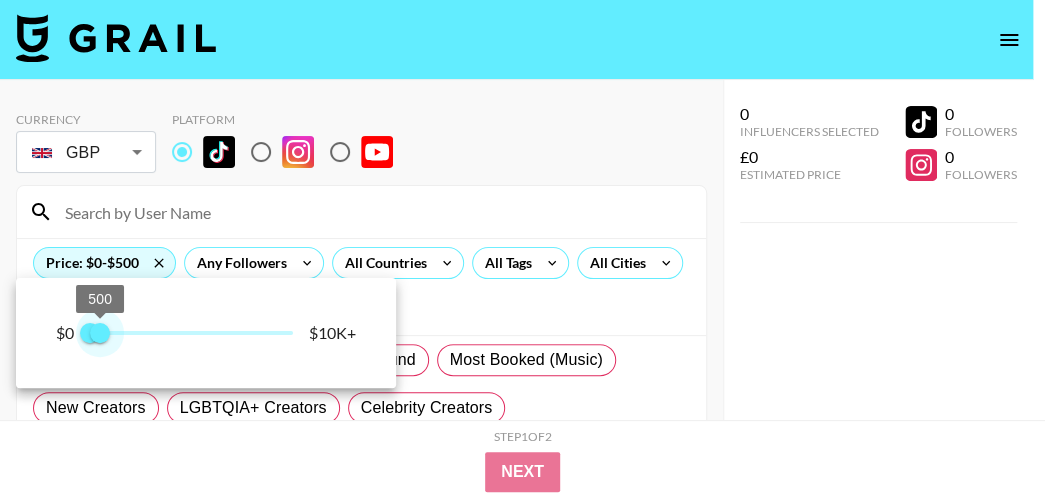 drag, startPoint x: 290, startPoint y: 331, endPoint x: 100, endPoint y: 333, distance: 190.01053 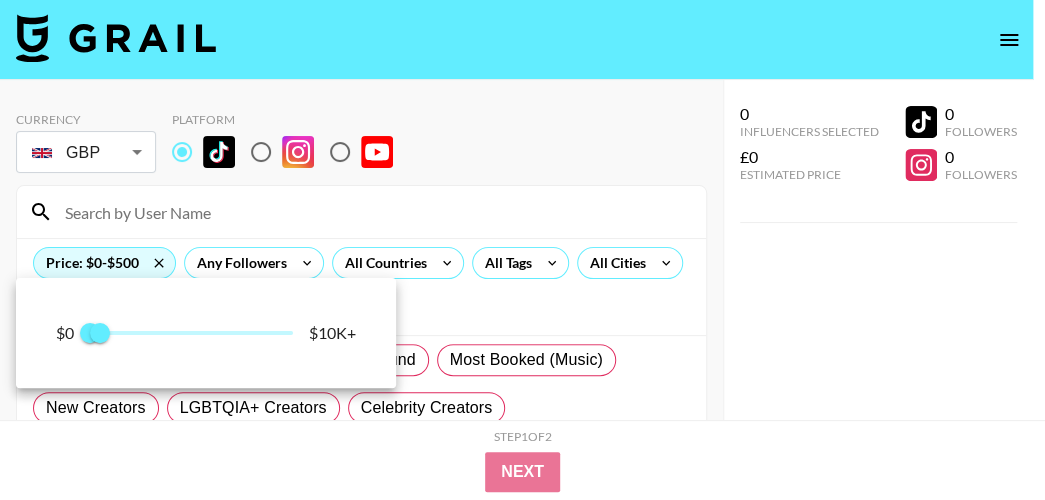 click at bounding box center (522, 250) 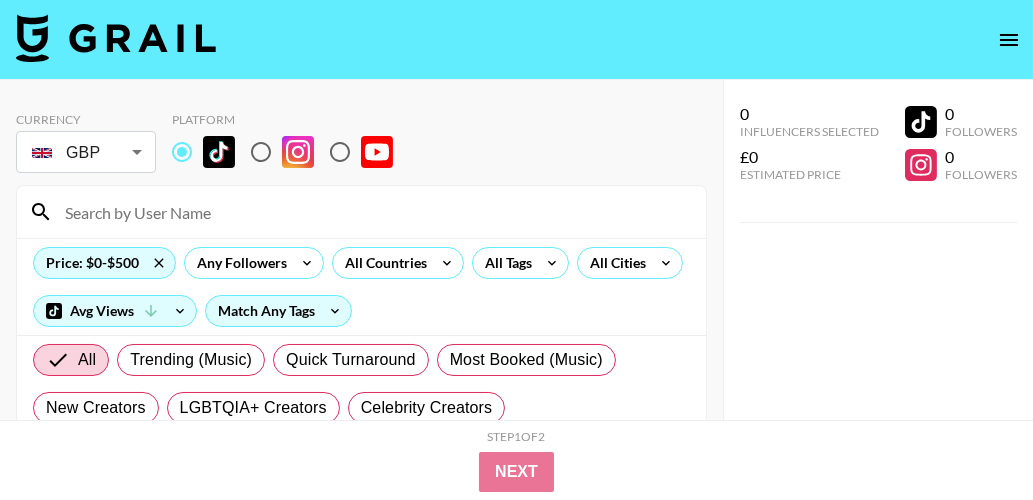 click 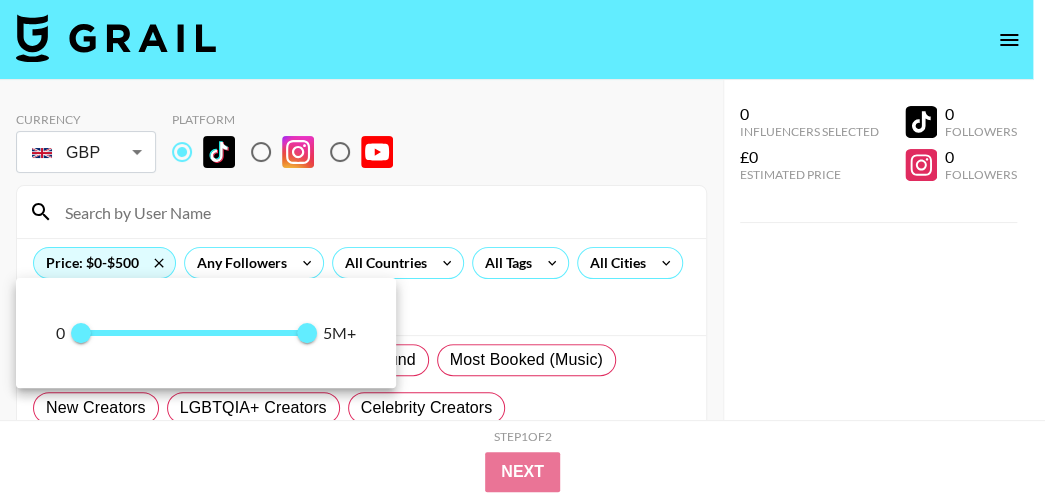 click at bounding box center [522, 250] 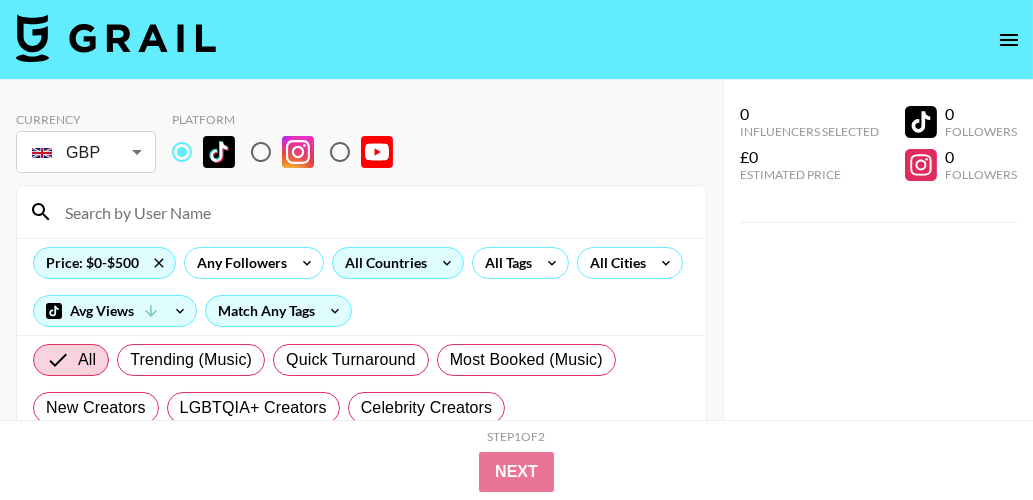 click 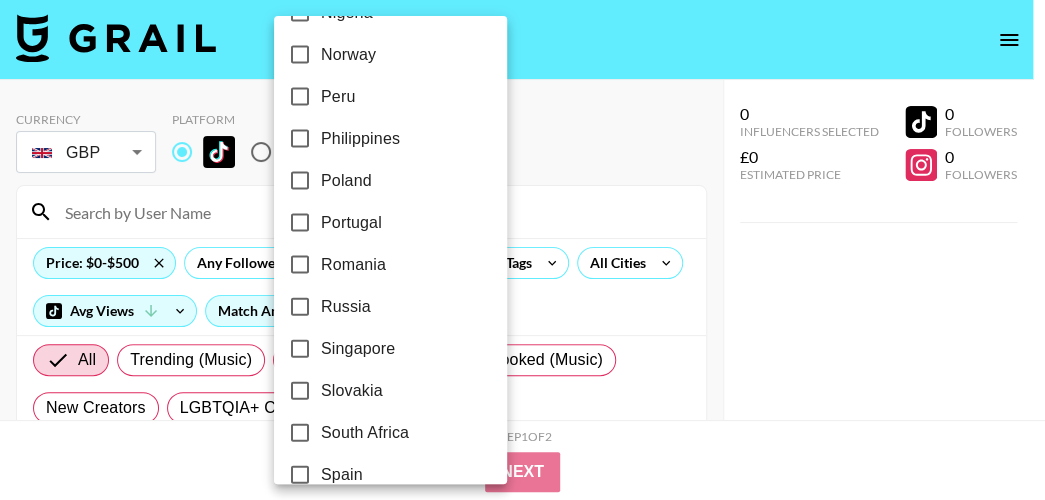 scroll, scrollTop: 1830, scrollLeft: 0, axis: vertical 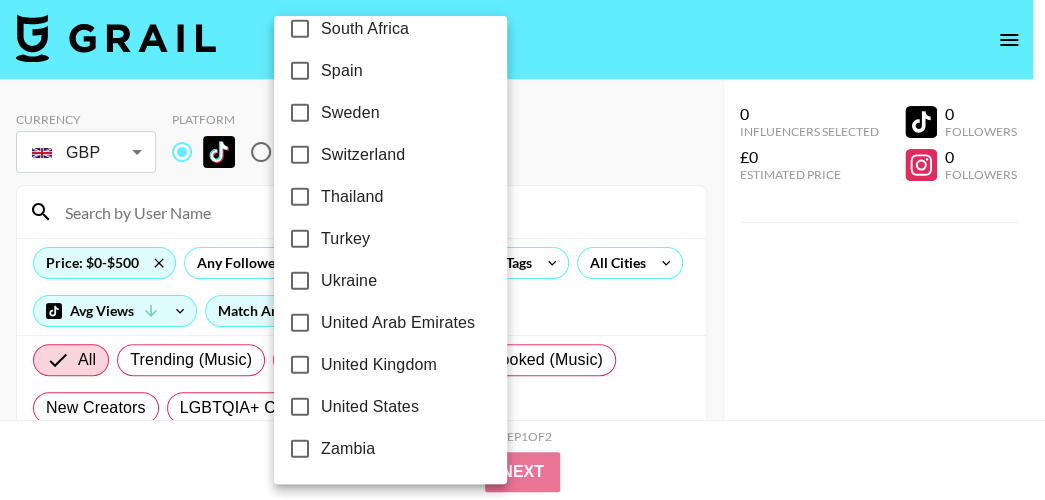 click on "United Kingdom" at bounding box center [379, 365] 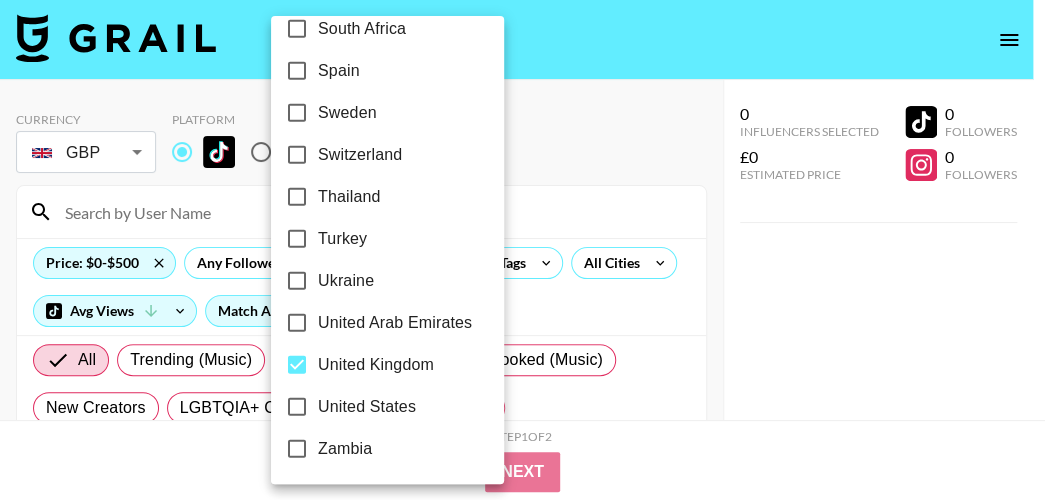 click at bounding box center [522, 250] 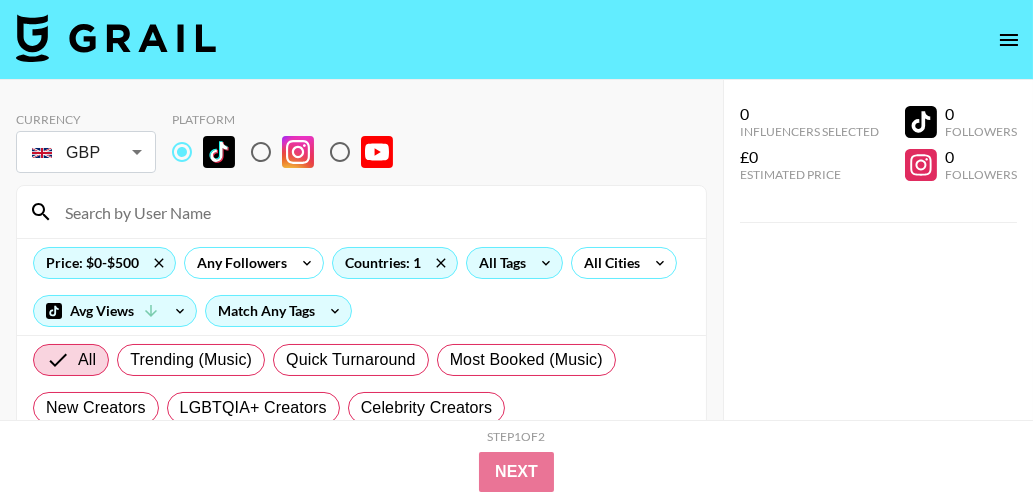 click 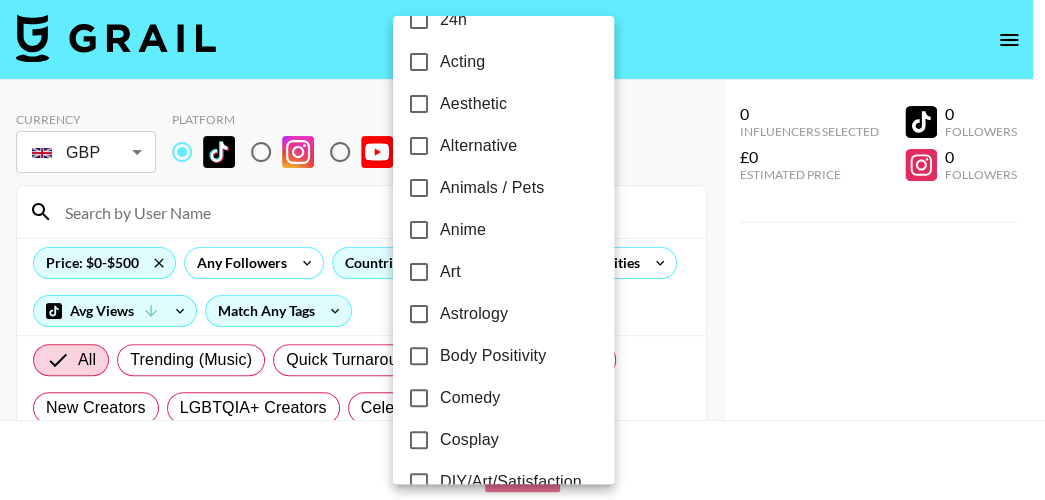 scroll, scrollTop: 36, scrollLeft: 0, axis: vertical 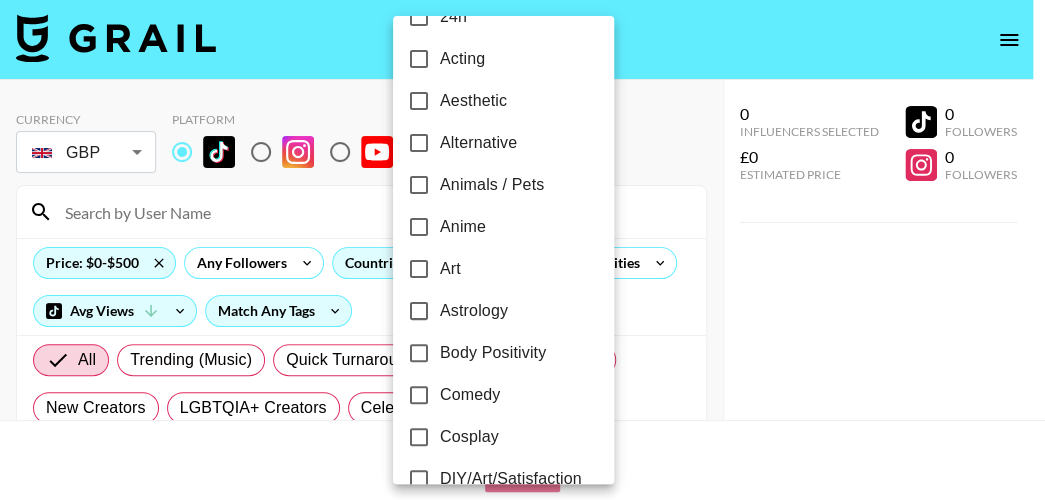 click on "Aesthetic" at bounding box center [419, 101] 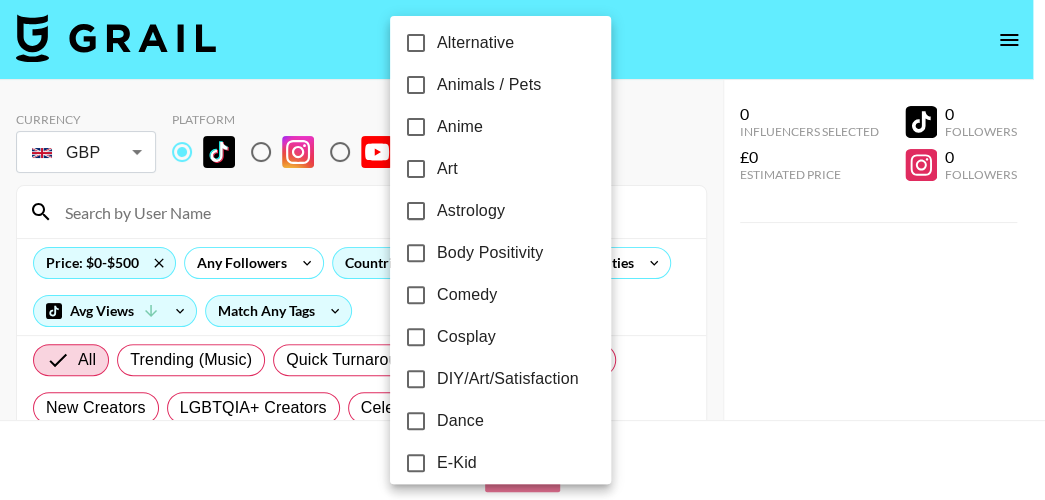 scroll, scrollTop: 210, scrollLeft: 0, axis: vertical 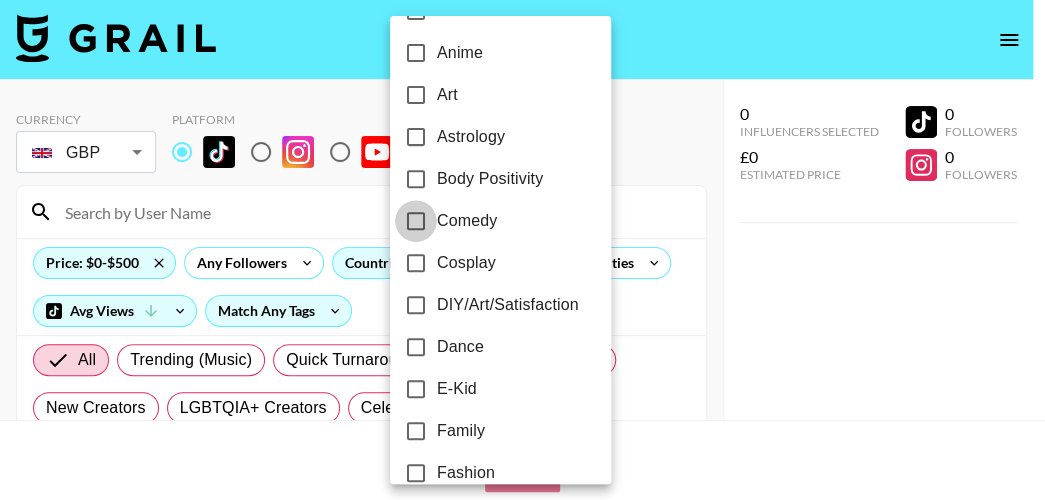 click on "Comedy" at bounding box center (416, 221) 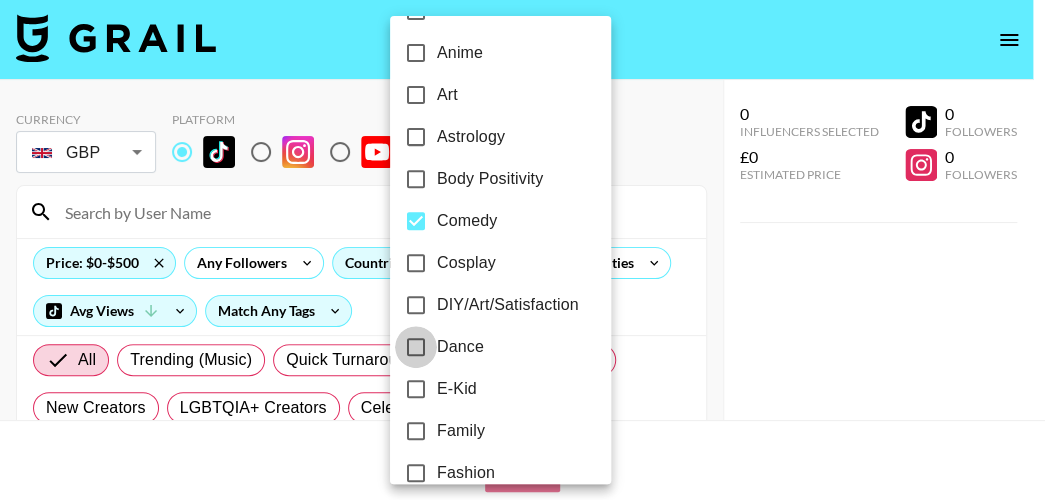 drag, startPoint x: 416, startPoint y: 336, endPoint x: 497, endPoint y: 259, distance: 111.75867 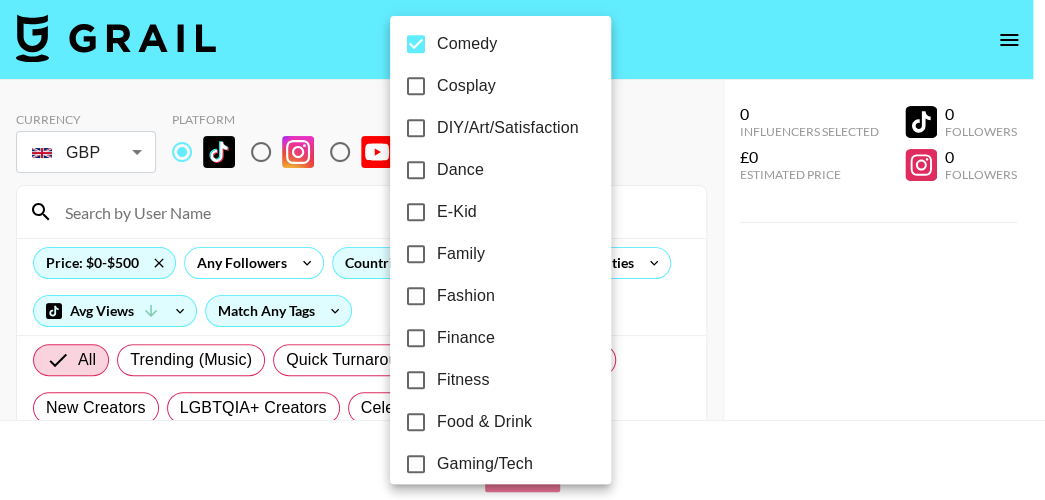 scroll, scrollTop: 394, scrollLeft: 0, axis: vertical 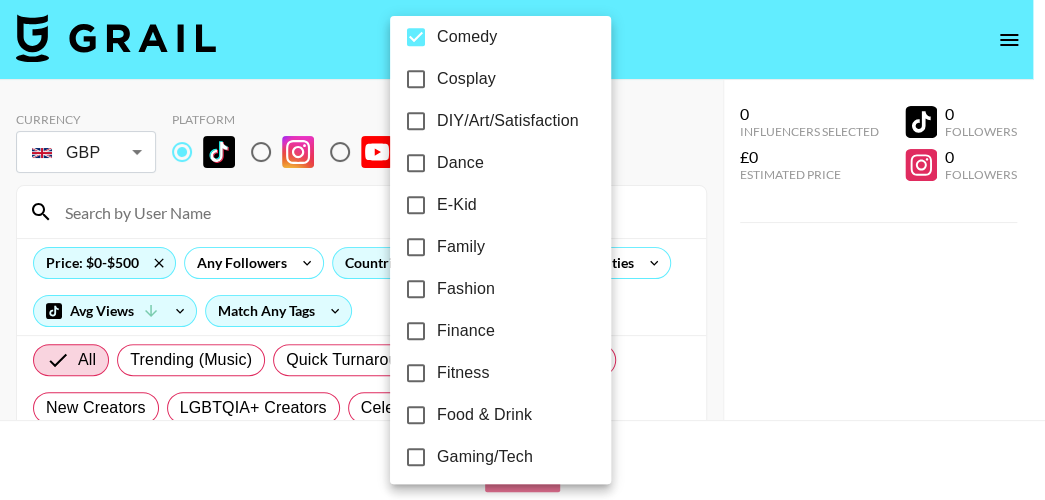 click on "Dance" at bounding box center [416, 163] 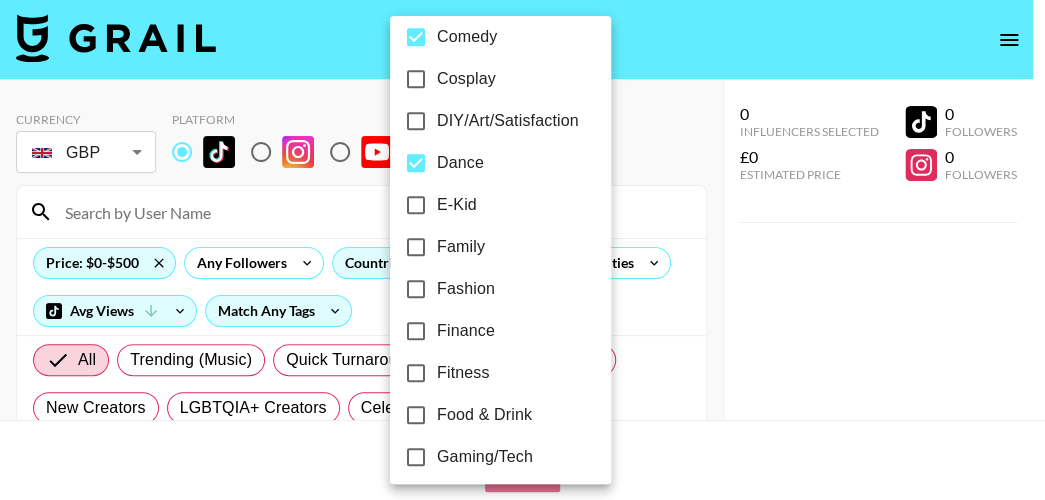 click on "Fashion" at bounding box center [416, 289] 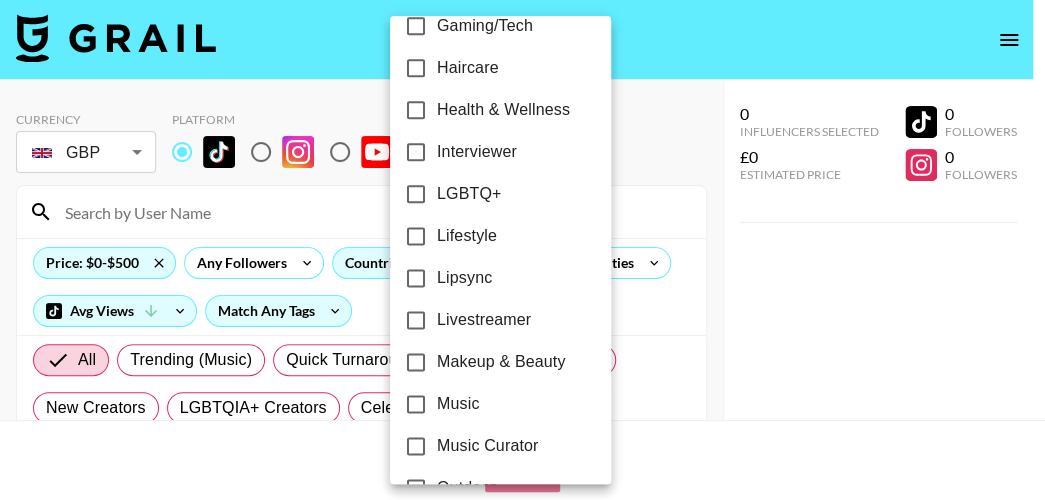 scroll, scrollTop: 859, scrollLeft: 0, axis: vertical 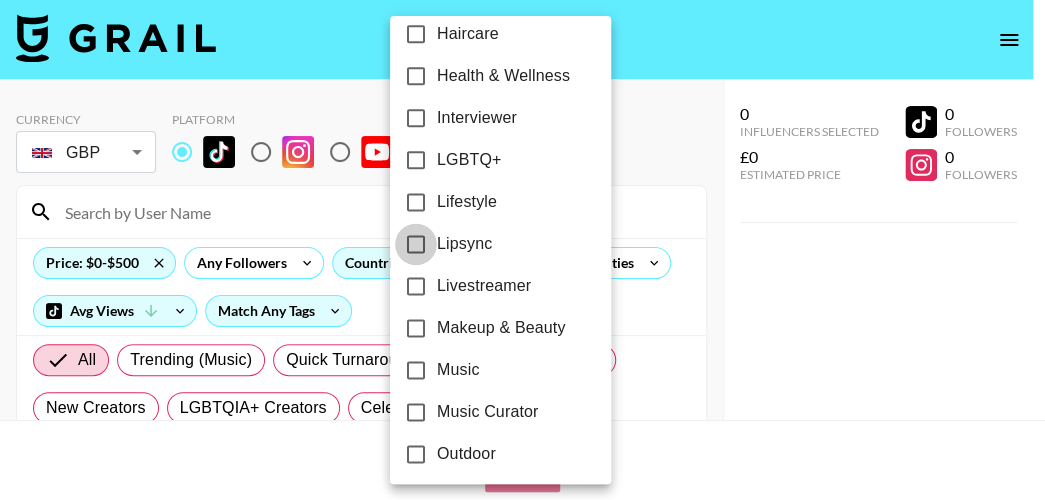 click on "Lipsync" at bounding box center [416, 244] 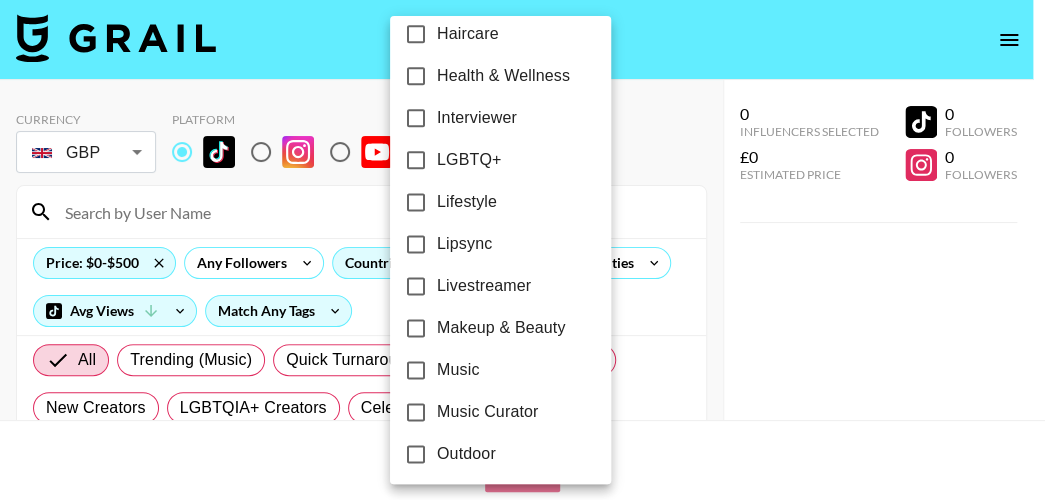 click on "Music" at bounding box center (416, 370) 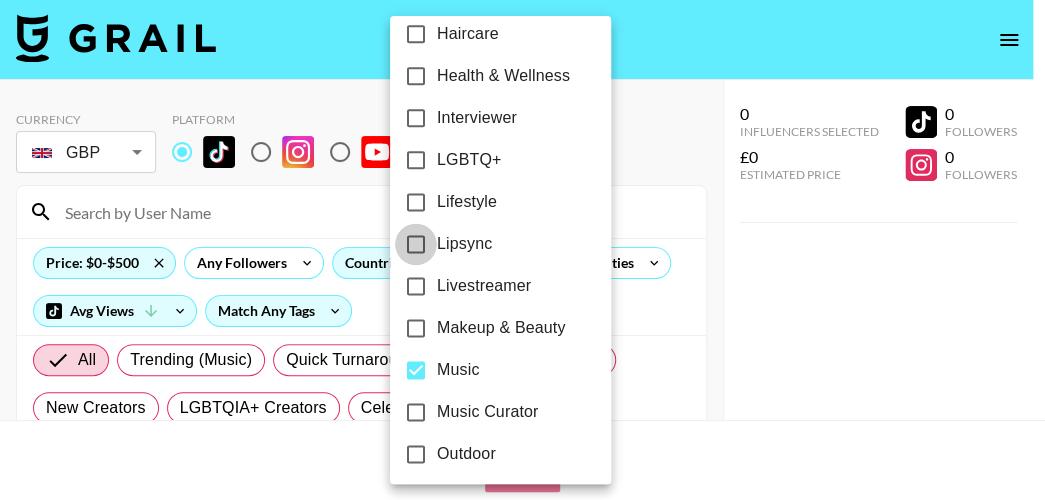 click on "Lipsync" at bounding box center [416, 244] 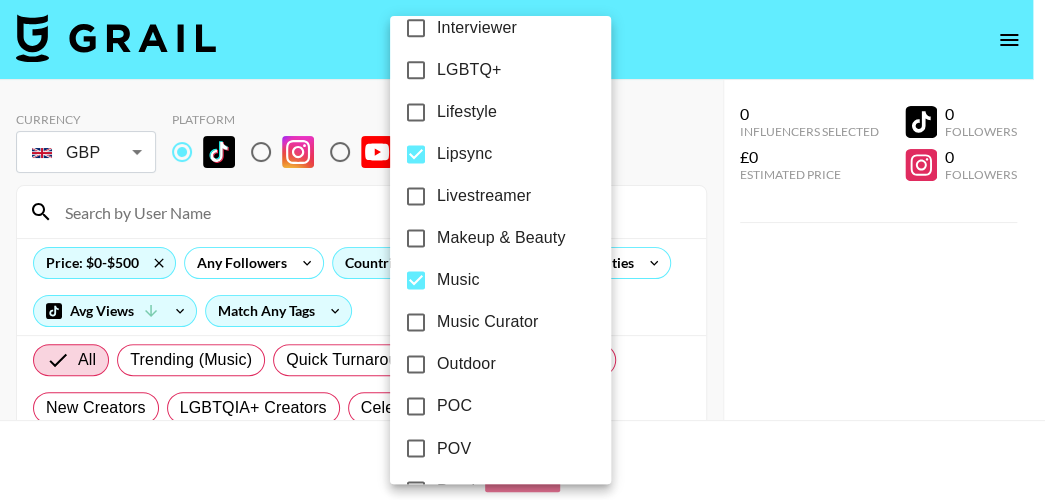 scroll, scrollTop: 852, scrollLeft: 0, axis: vertical 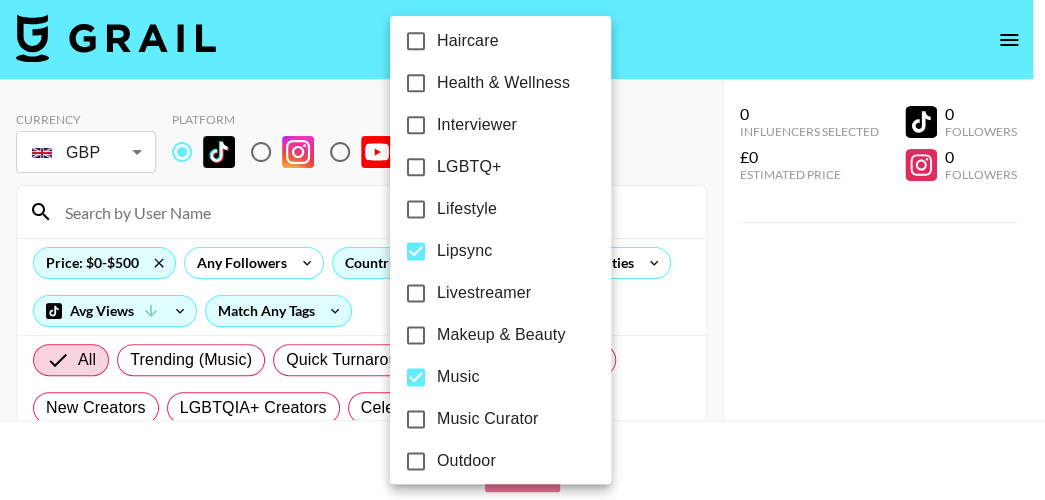 click at bounding box center [522, 250] 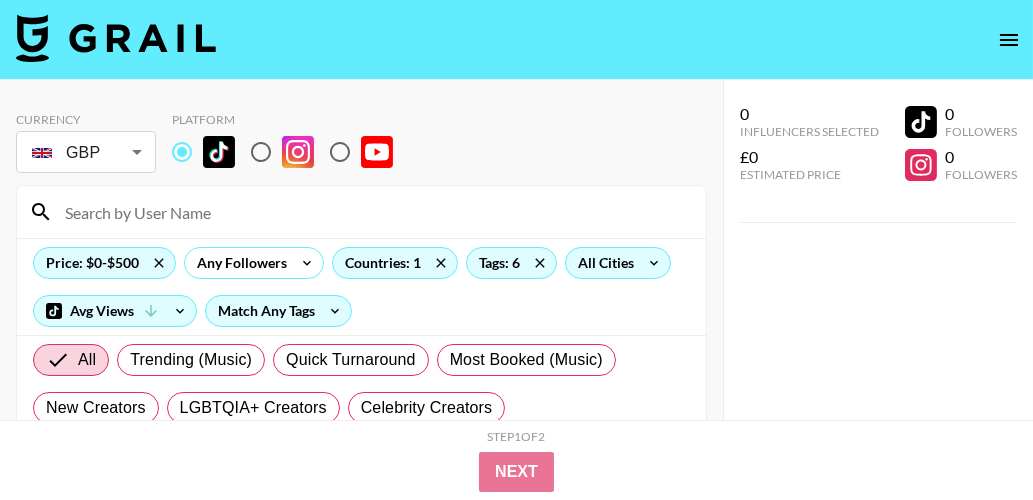 click 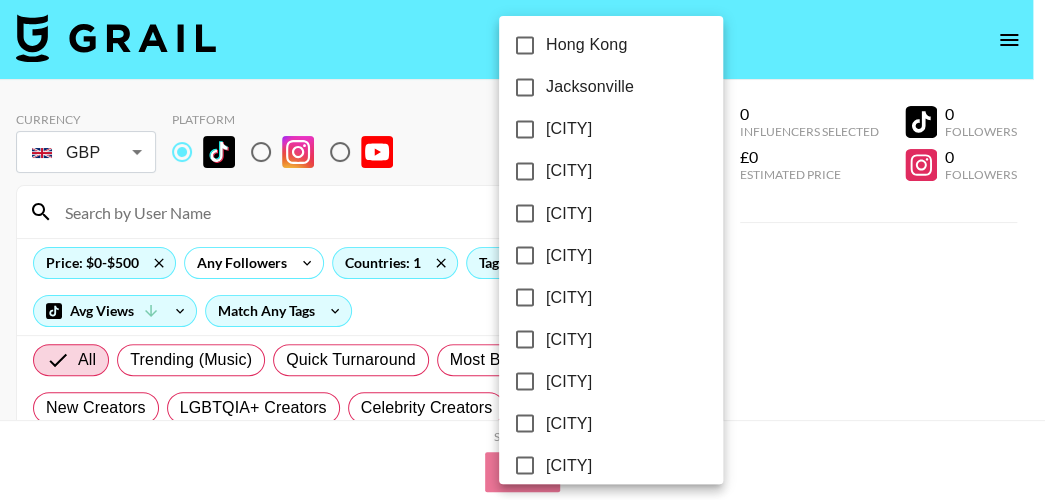 scroll, scrollTop: 1229, scrollLeft: 0, axis: vertical 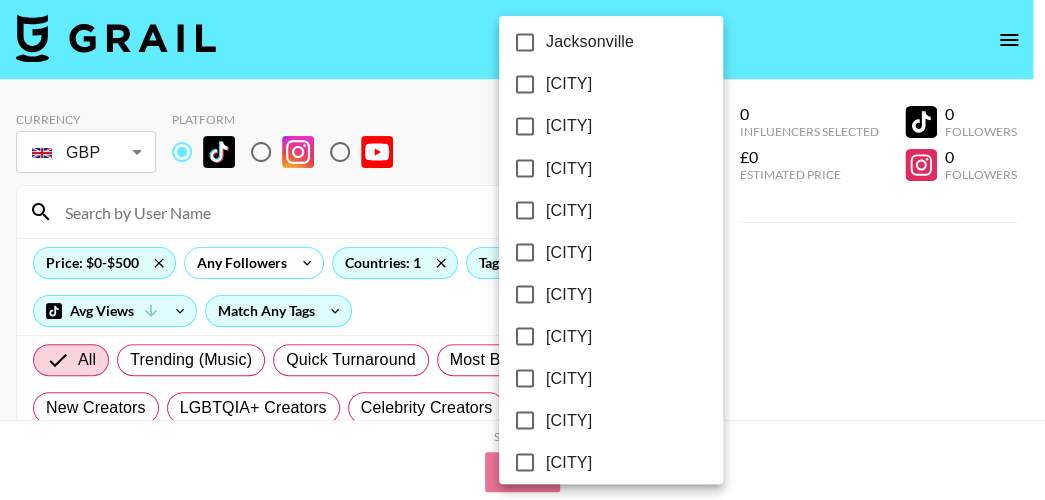 click on "[CITY]" at bounding box center (569, 252) 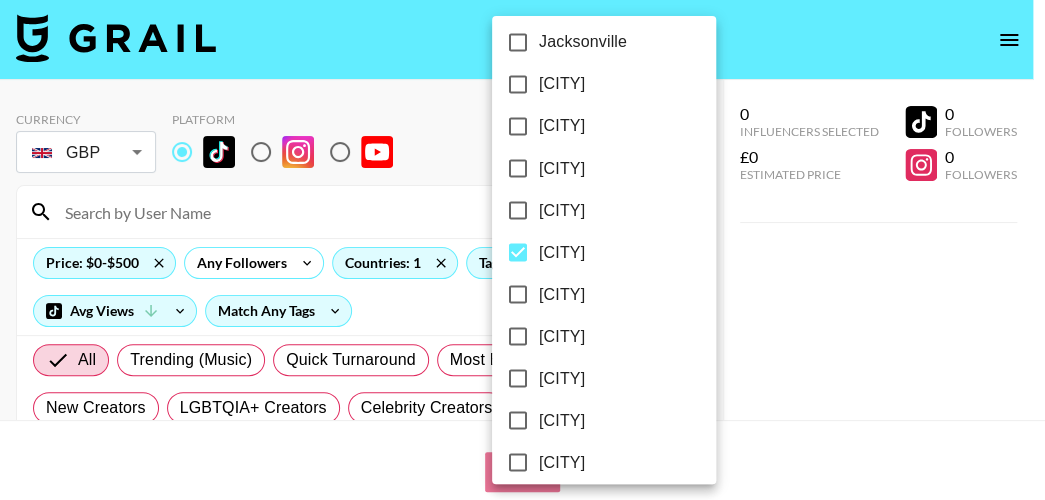 click at bounding box center (522, 250) 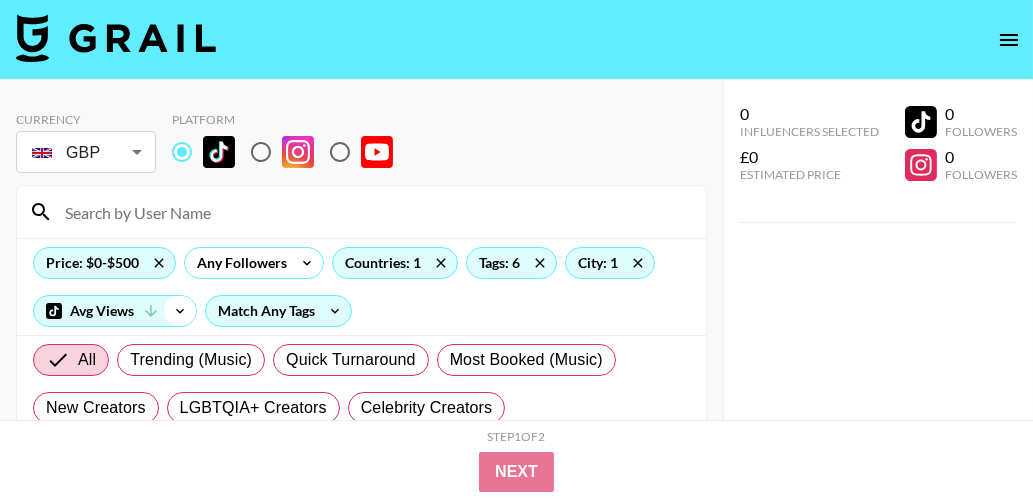 click 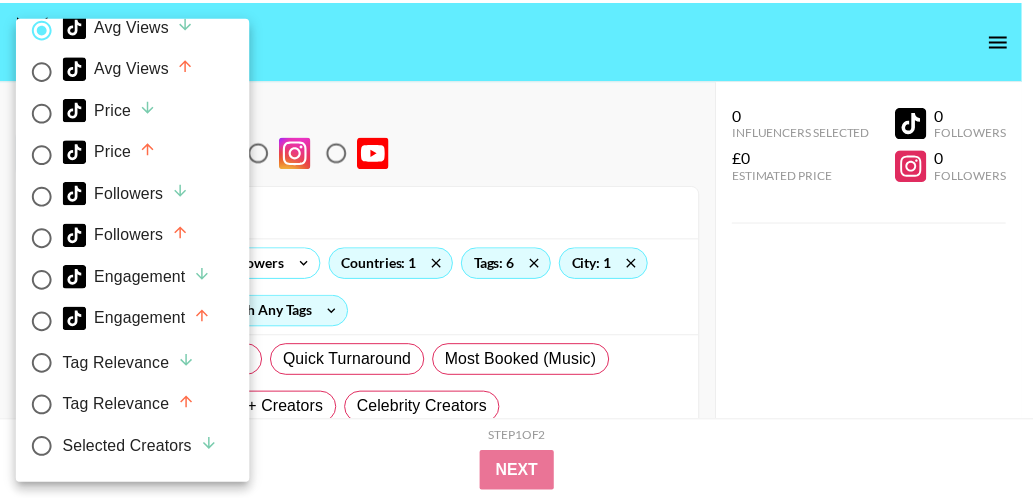 scroll, scrollTop: 26, scrollLeft: 0, axis: vertical 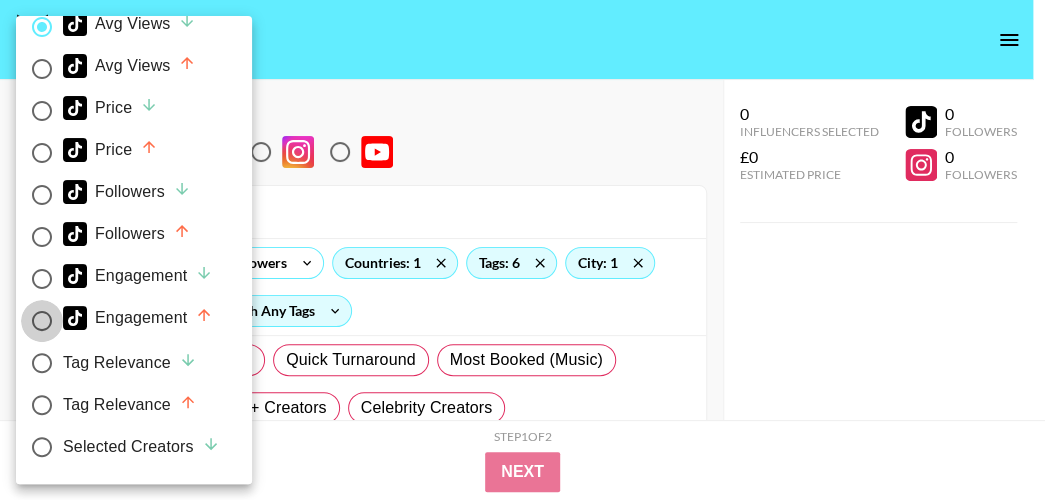 click on "Engagement" at bounding box center [42, 321] 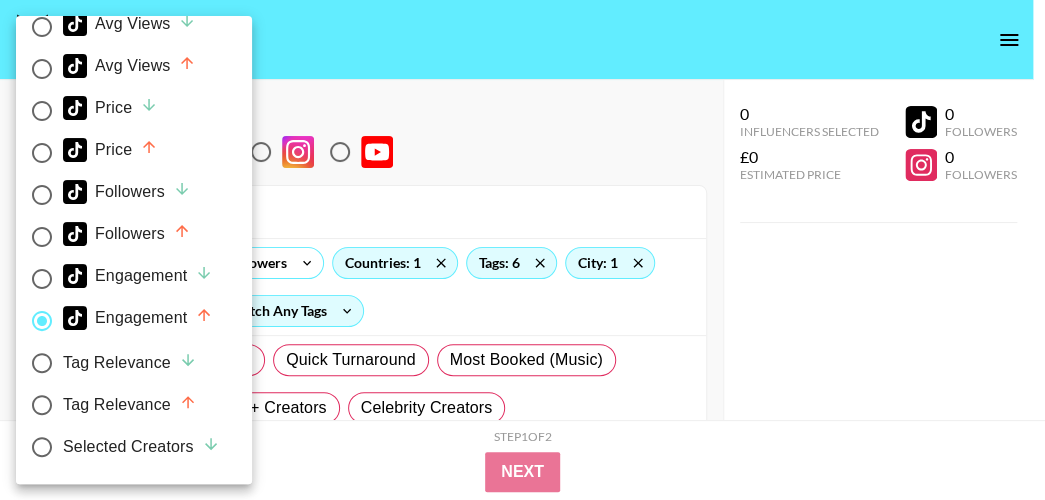 click at bounding box center [522, 250] 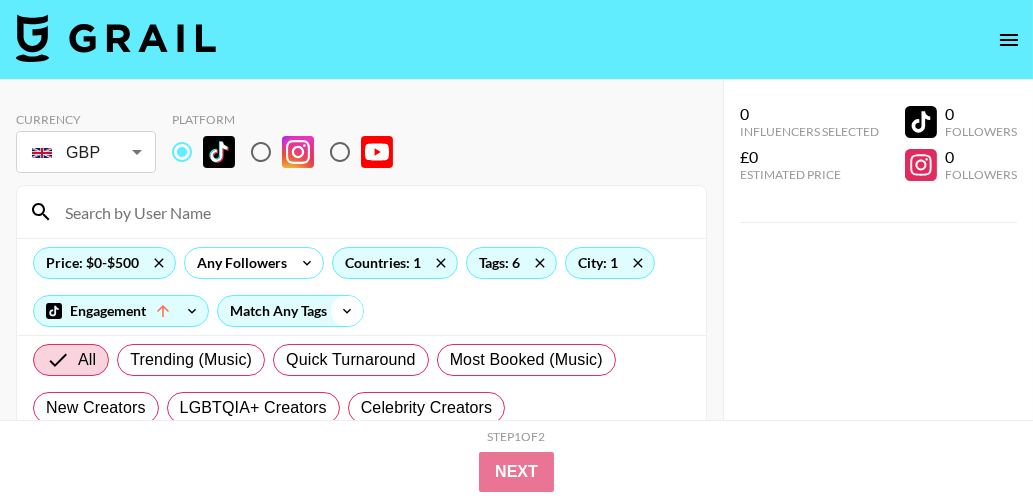 click 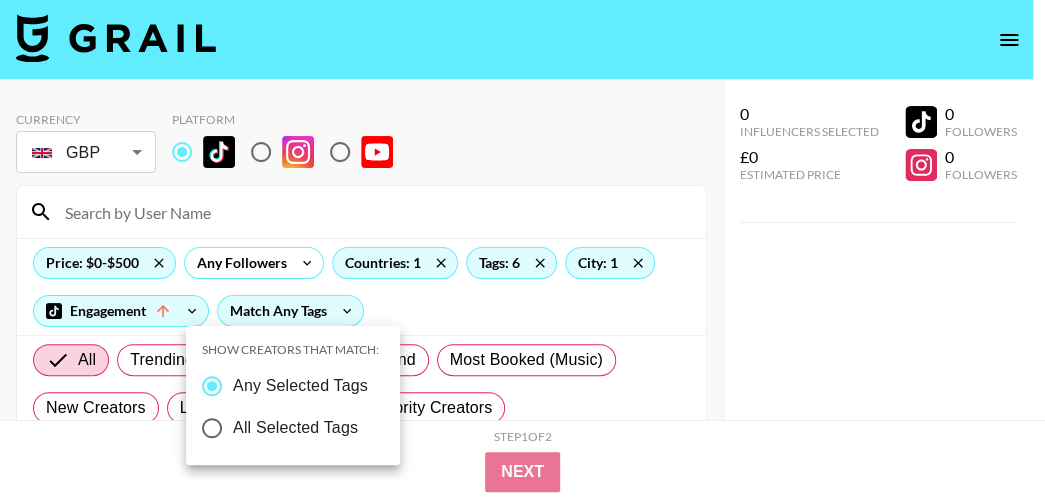 click at bounding box center (522, 250) 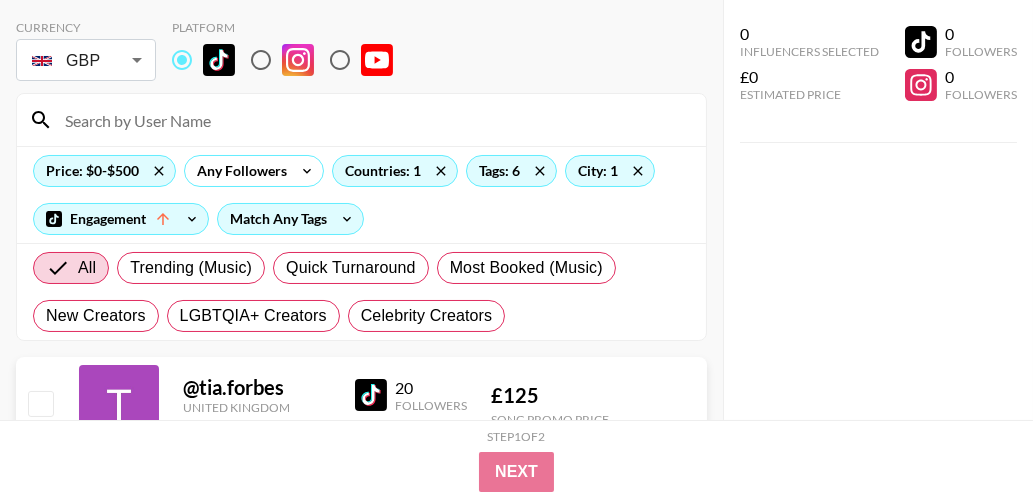 scroll, scrollTop: 123, scrollLeft: 0, axis: vertical 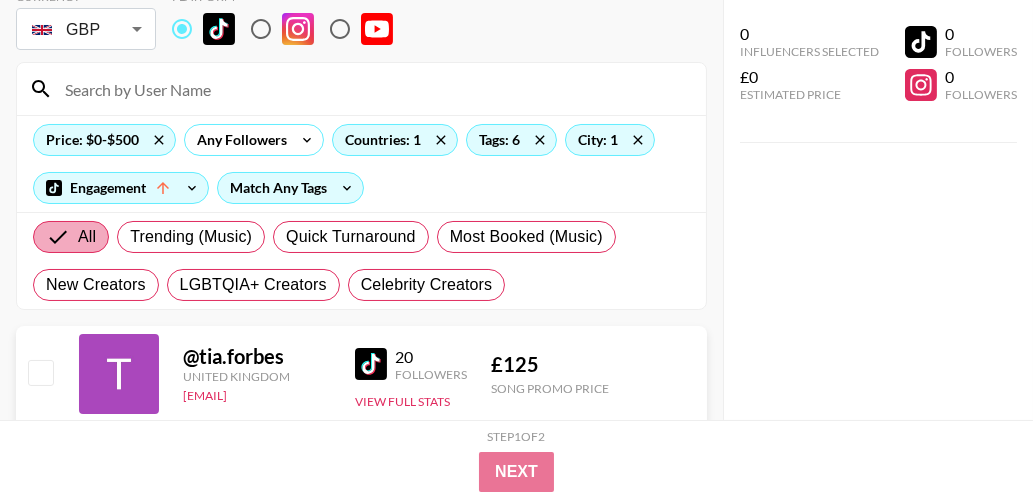 click on "All" at bounding box center [71, 237] 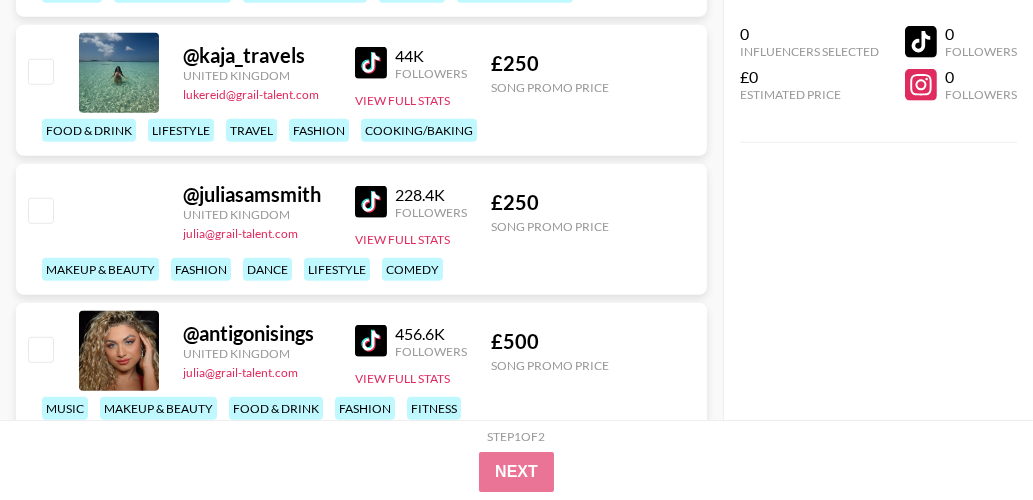 scroll, scrollTop: 3210, scrollLeft: 0, axis: vertical 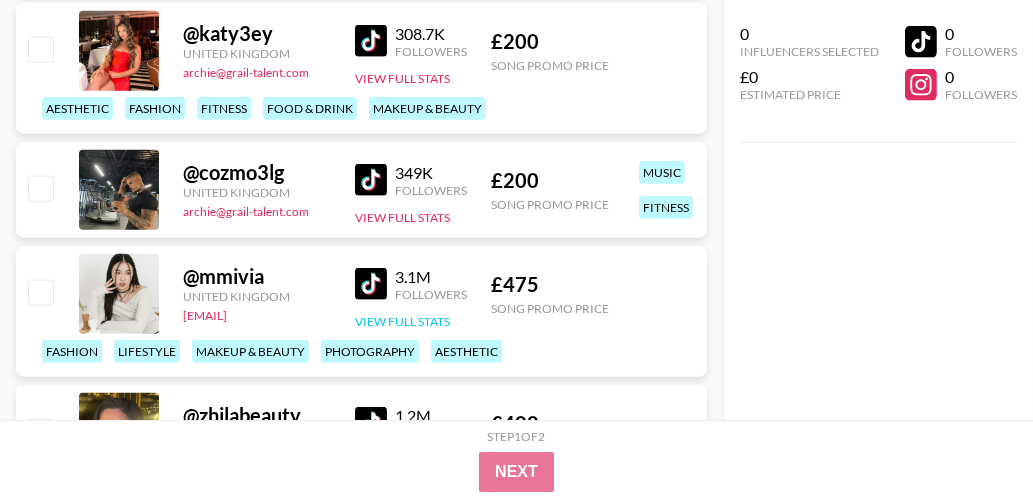 click on "View Full Stats" at bounding box center (402, 321) 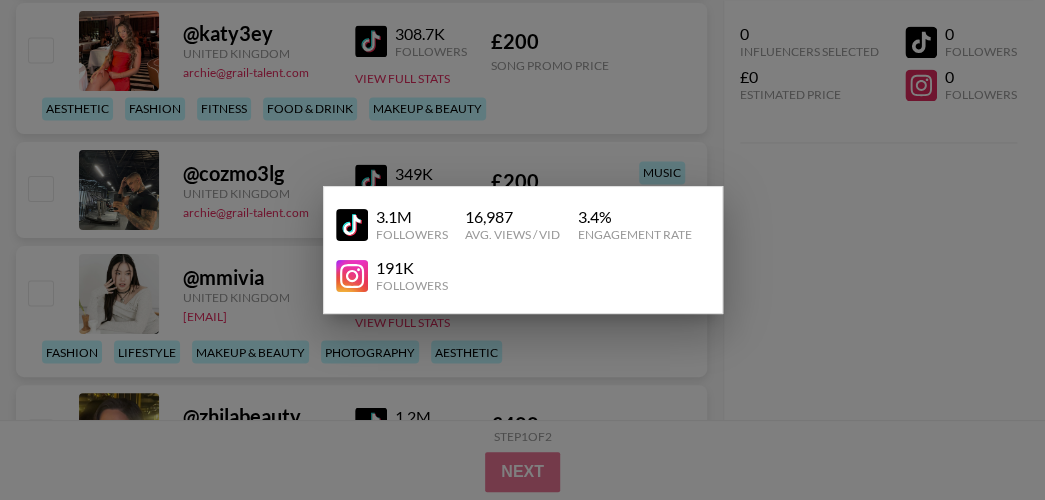 click at bounding box center [522, 250] 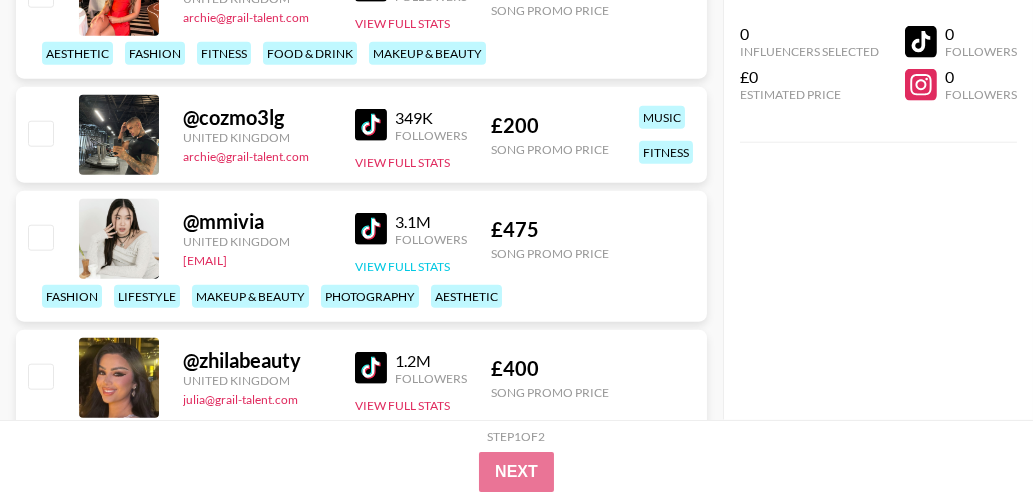 scroll, scrollTop: 3958, scrollLeft: 0, axis: vertical 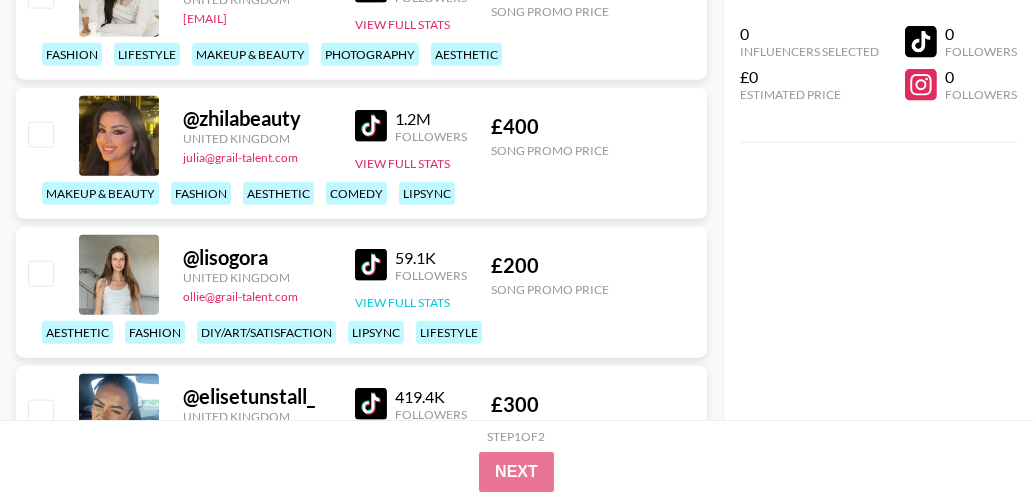 click on "View Full Stats" at bounding box center (402, 302) 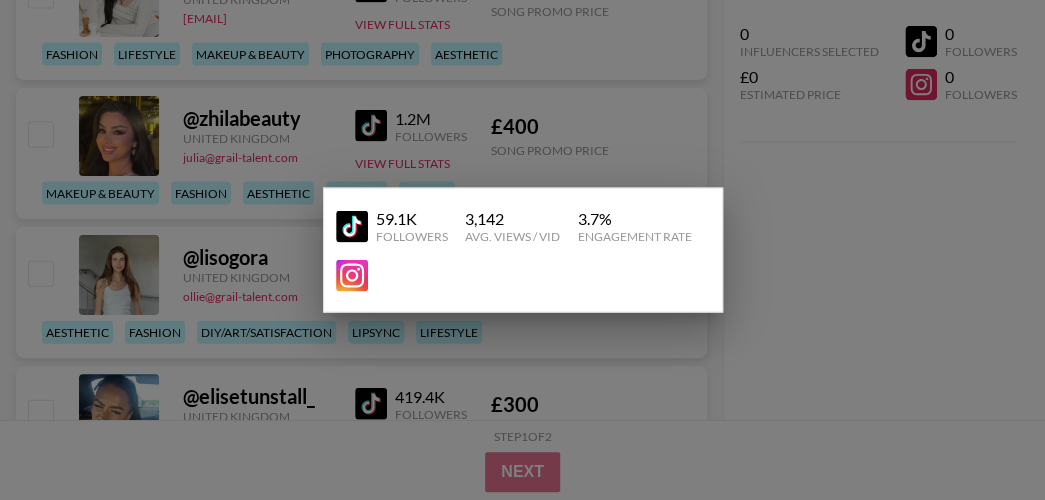 click at bounding box center (522, 250) 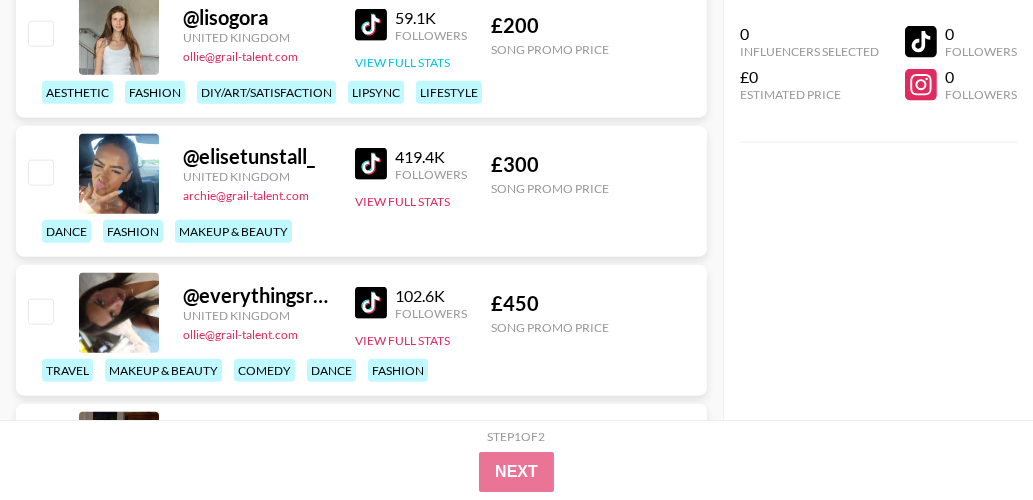 scroll, scrollTop: 4440, scrollLeft: 0, axis: vertical 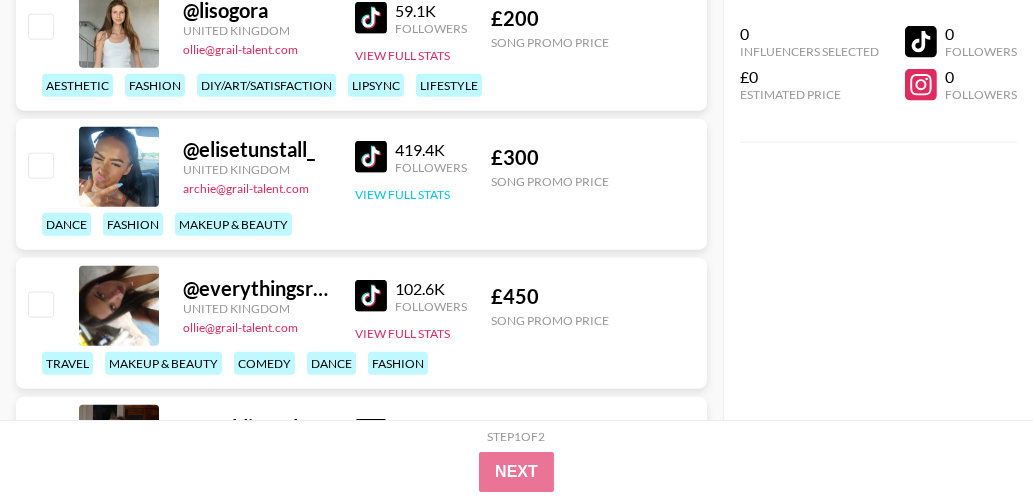 click on "View Full Stats" at bounding box center [402, 194] 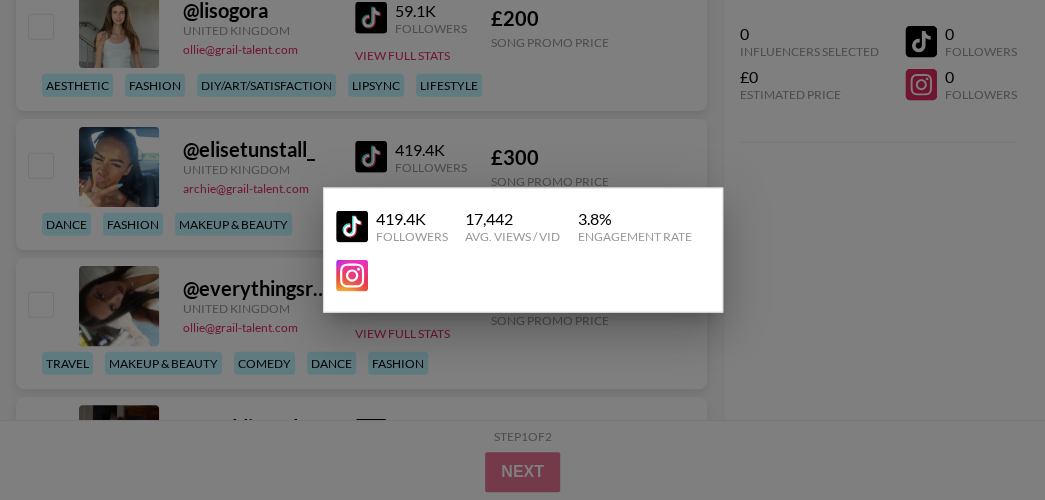click at bounding box center (522, 250) 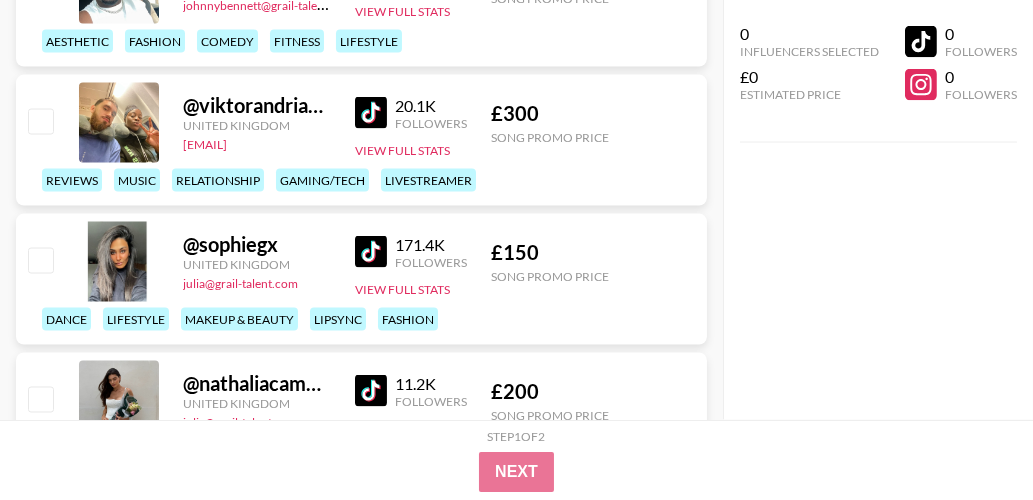 scroll, scrollTop: 6030, scrollLeft: 0, axis: vertical 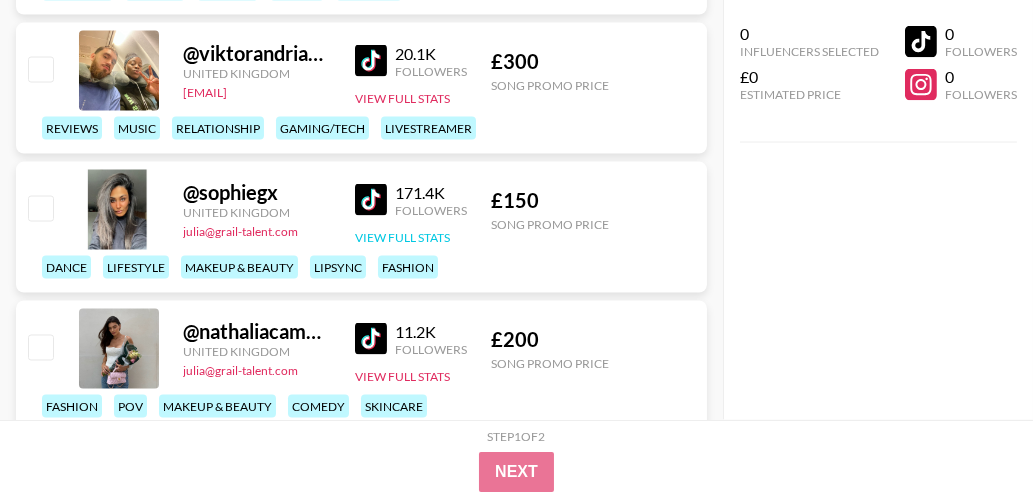 click on "View Full Stats" at bounding box center (402, 237) 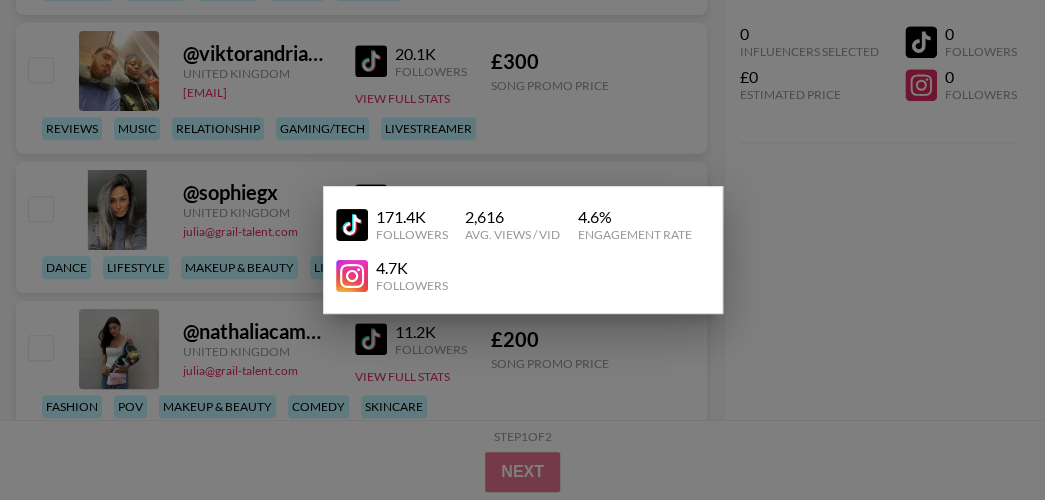 click at bounding box center (522, 250) 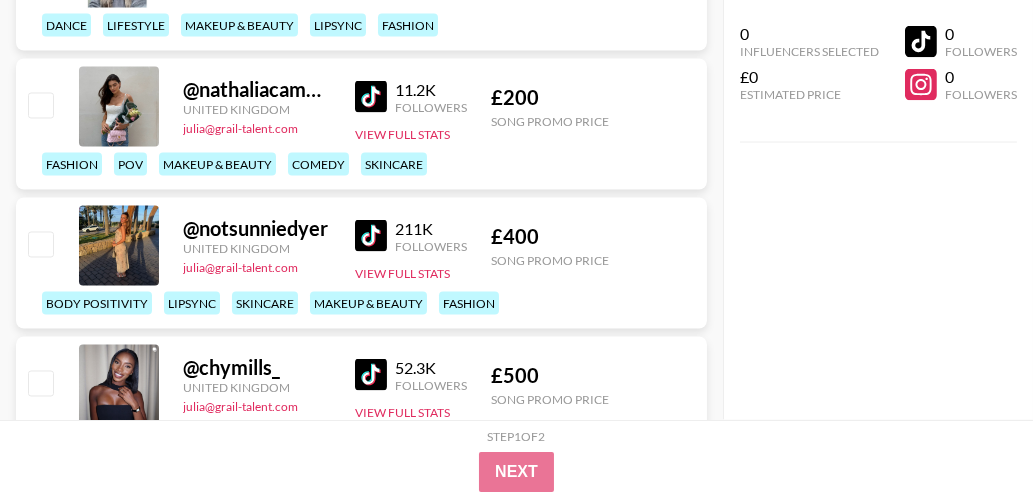 scroll, scrollTop: 6306, scrollLeft: 0, axis: vertical 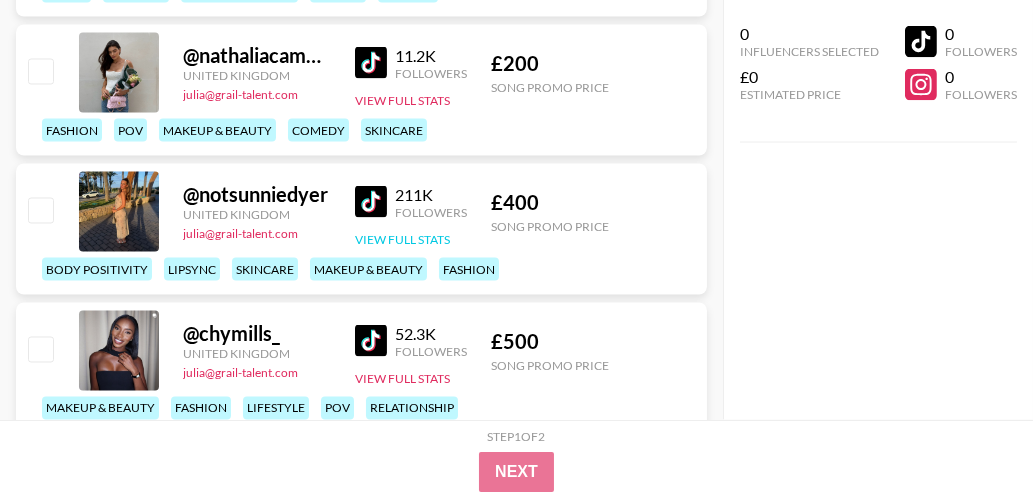 click on "View Full Stats" at bounding box center [402, 239] 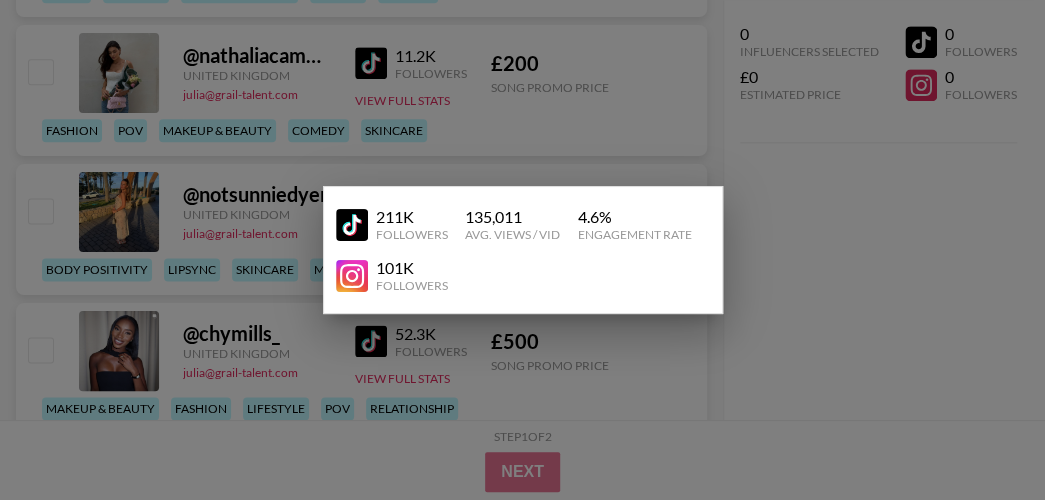 click at bounding box center [522, 250] 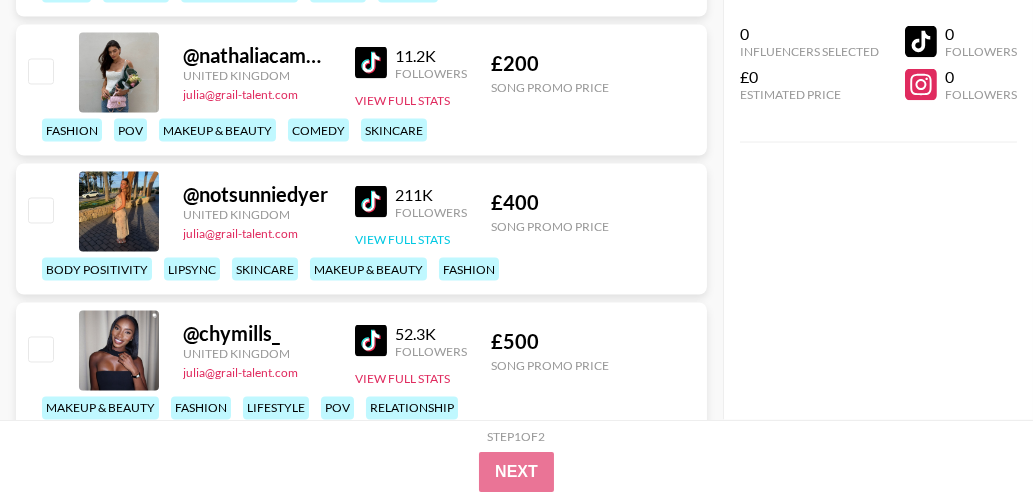 click on "View Full Stats" at bounding box center [402, 239] 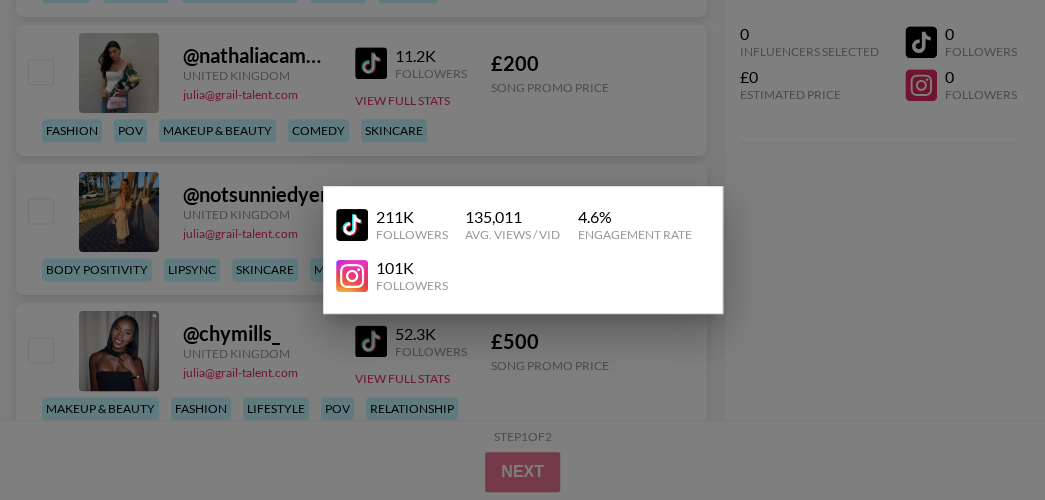 click at bounding box center [522, 250] 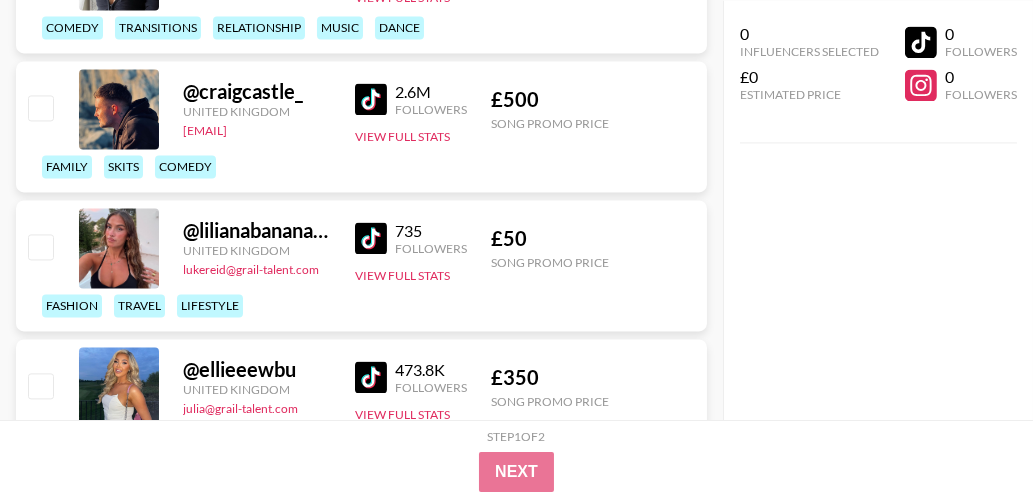 scroll, scrollTop: 7660, scrollLeft: 0, axis: vertical 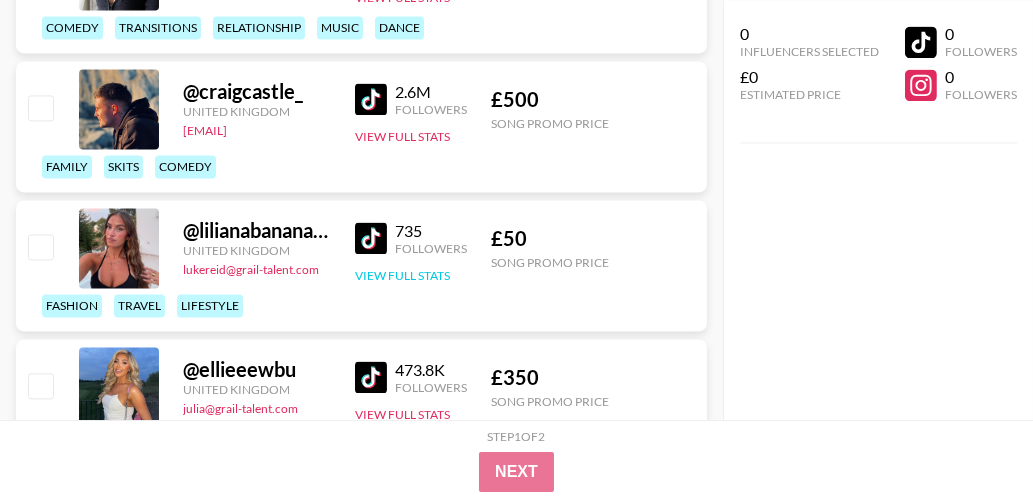 click on "View Full Stats" at bounding box center (402, 275) 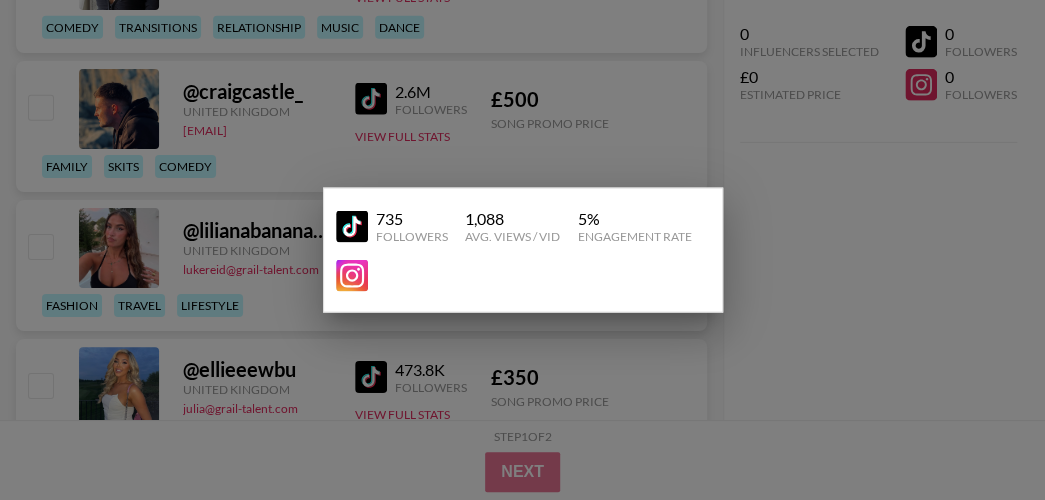 click at bounding box center (522, 250) 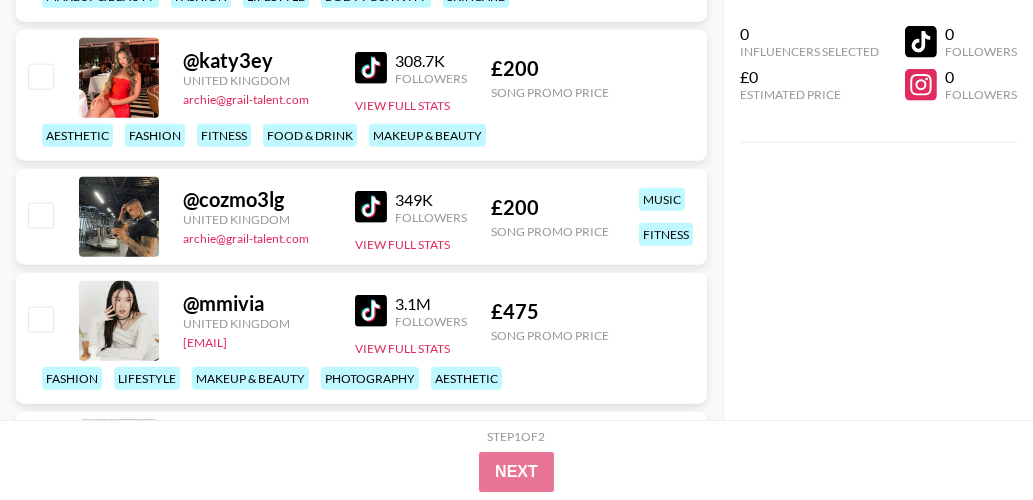 scroll, scrollTop: 3907, scrollLeft: 0, axis: vertical 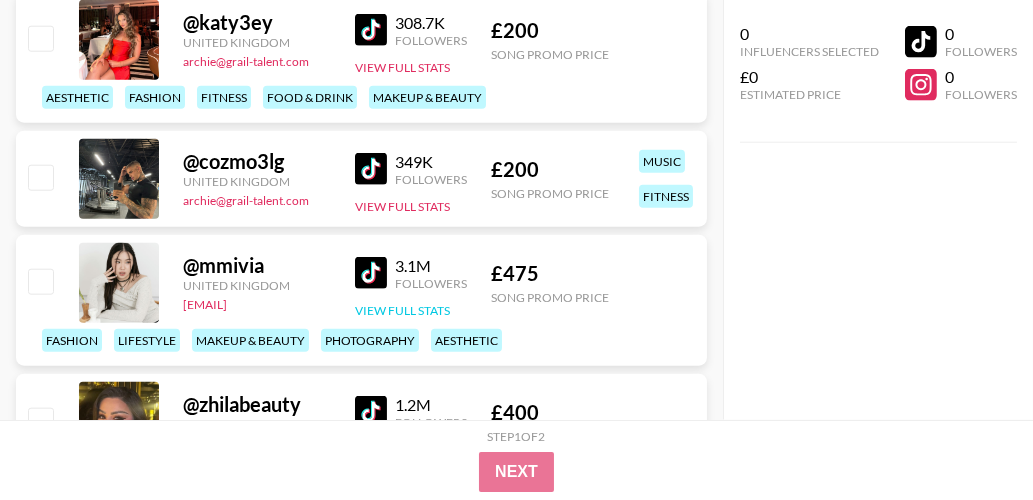 click on "View Full Stats" at bounding box center [402, 310] 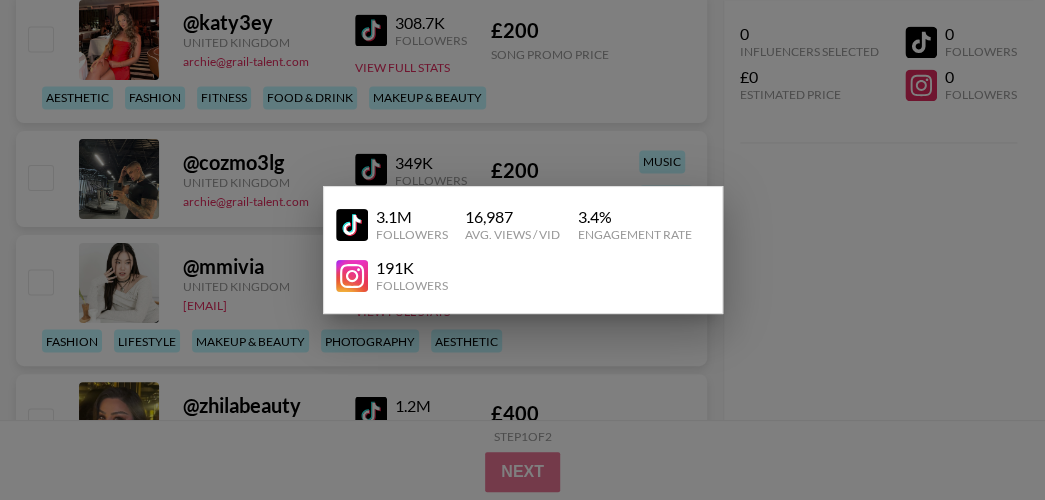 click at bounding box center (522, 250) 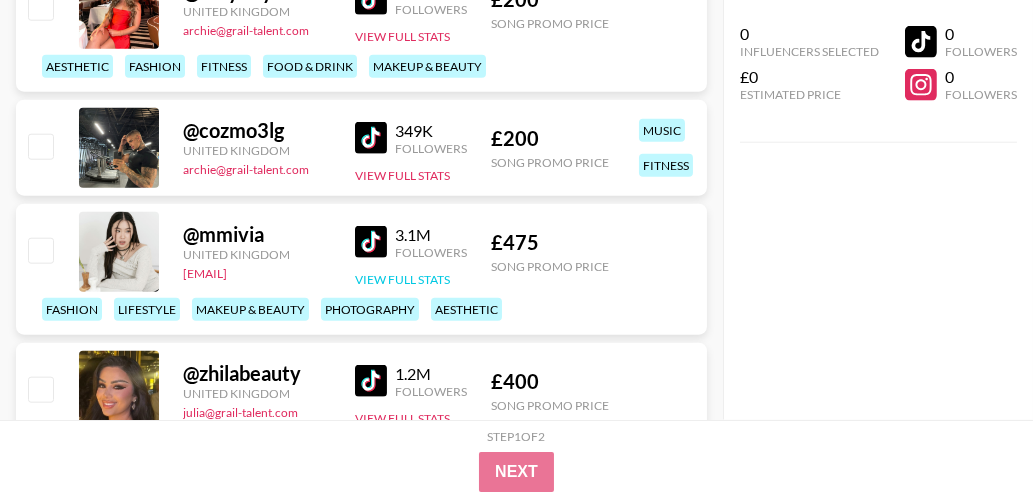 scroll, scrollTop: 3969, scrollLeft: 0, axis: vertical 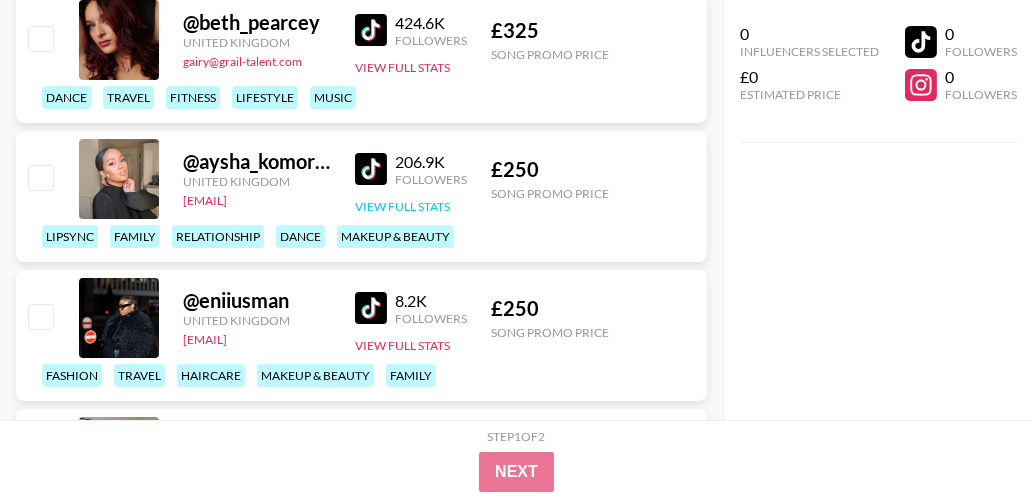 click on "View Full Stats" at bounding box center (402, 206) 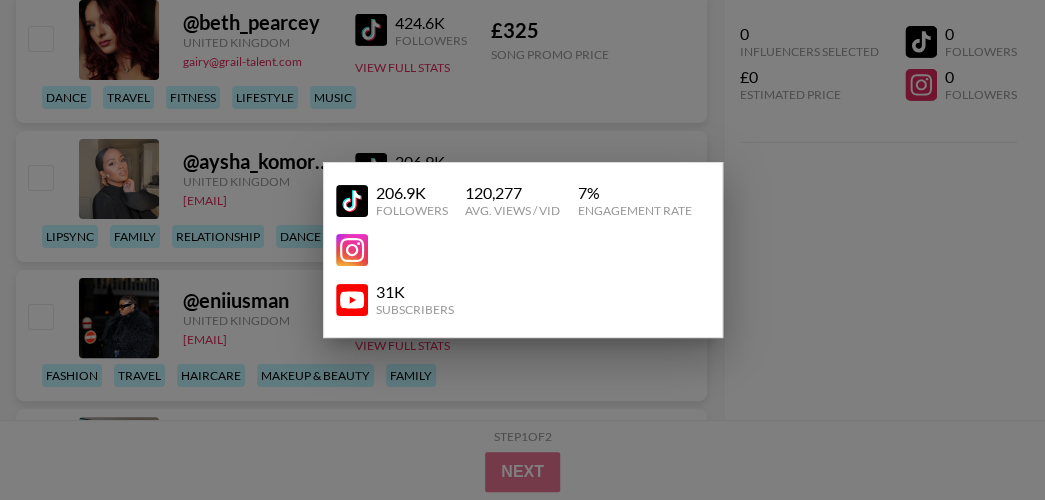 click at bounding box center [522, 250] 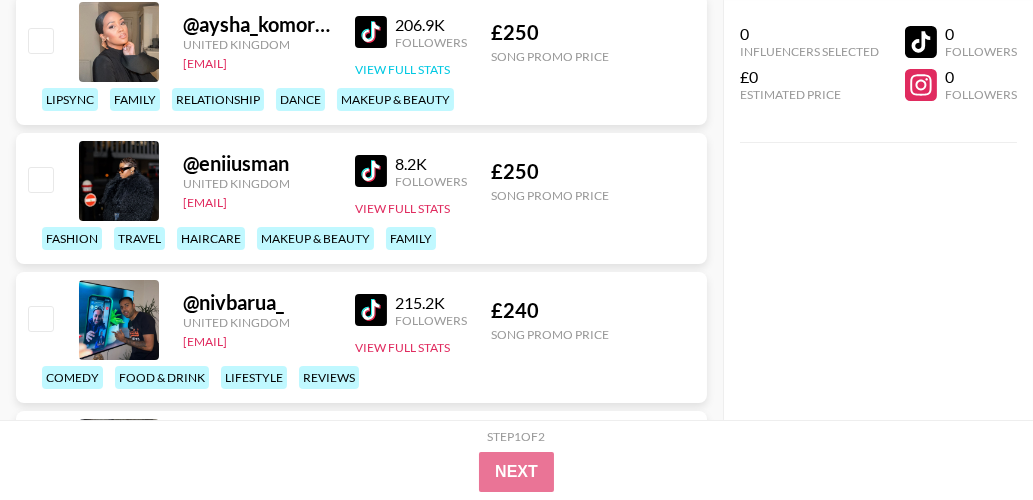 scroll, scrollTop: 13373, scrollLeft: 0, axis: vertical 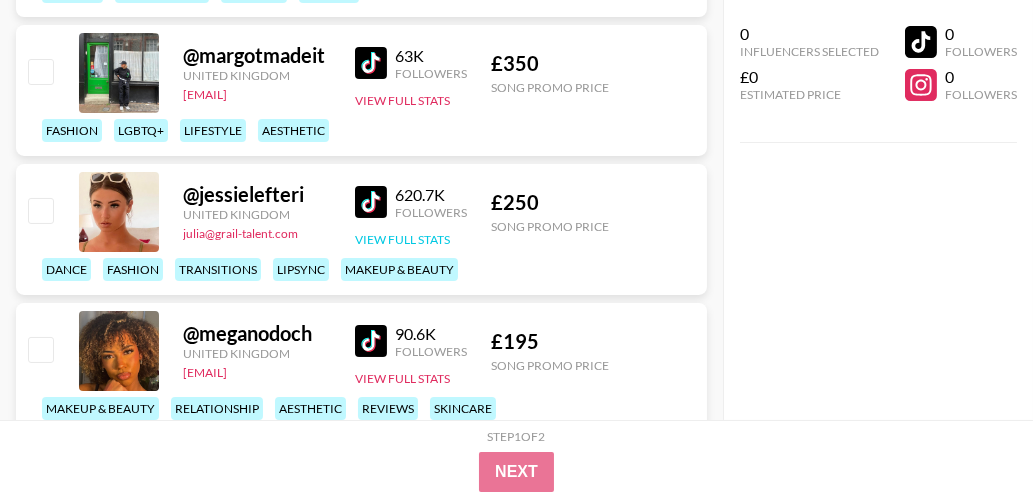 click on "View Full Stats" at bounding box center [402, 239] 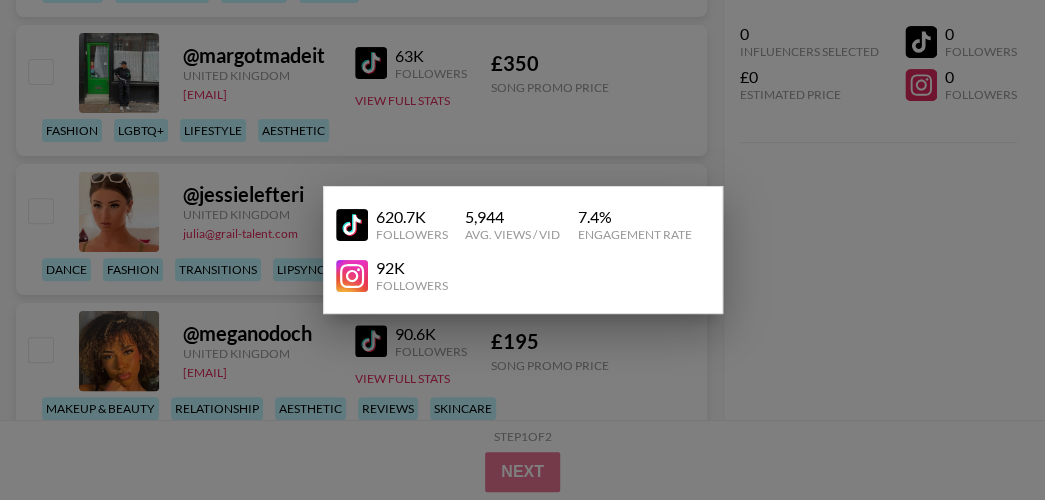 drag, startPoint x: 436, startPoint y: 238, endPoint x: 493, endPoint y: 252, distance: 58.694122 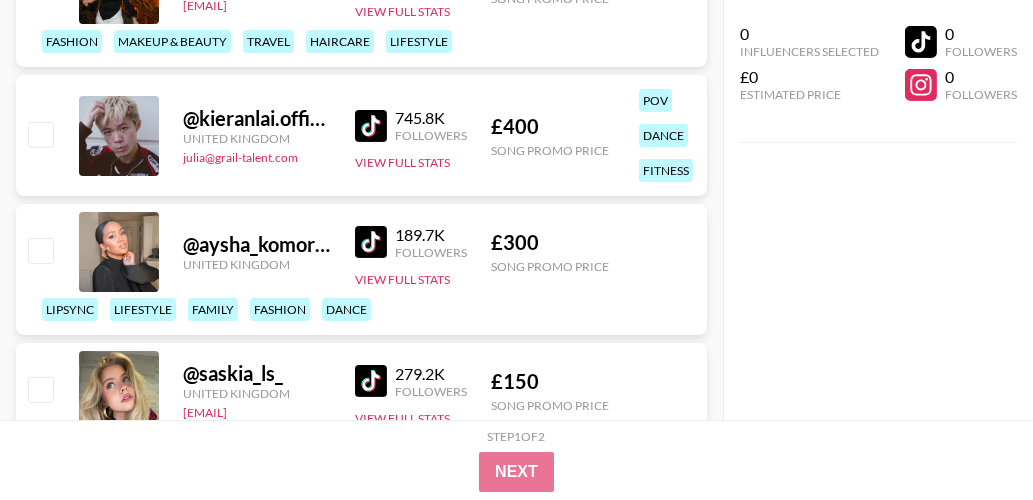 scroll, scrollTop: 14388, scrollLeft: 0, axis: vertical 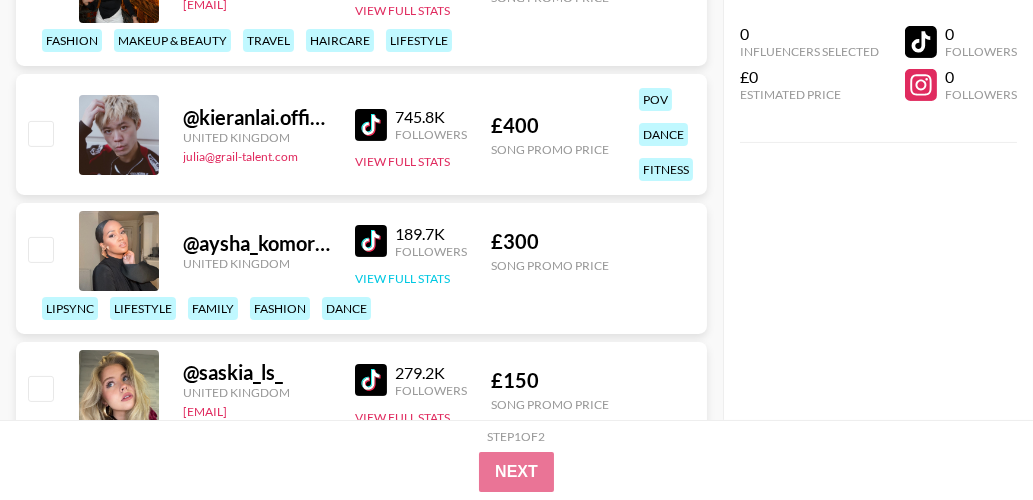 click on "View Full Stats" at bounding box center (402, 278) 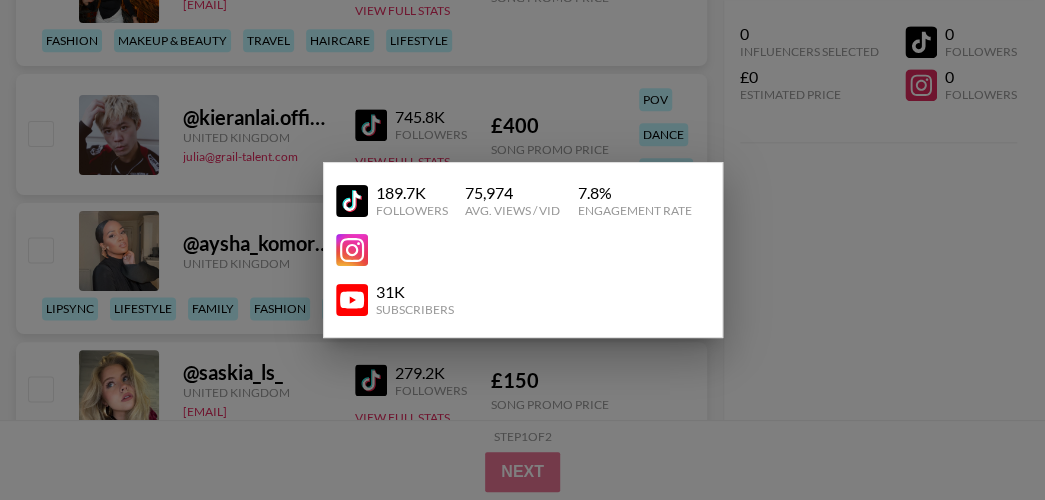 click at bounding box center [522, 250] 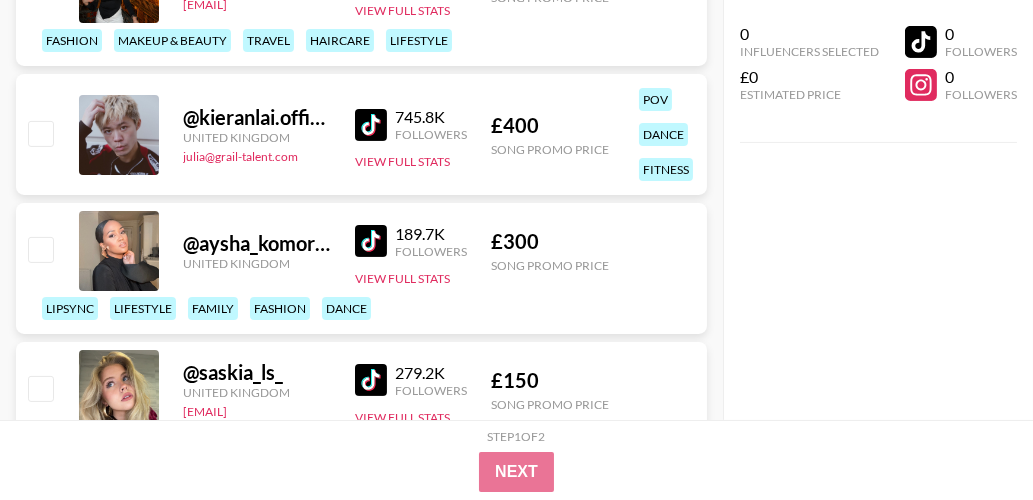 click on "0 Influencers Selected £0 Estimated Price 0 Followers 0 Followers" at bounding box center (878, 210) 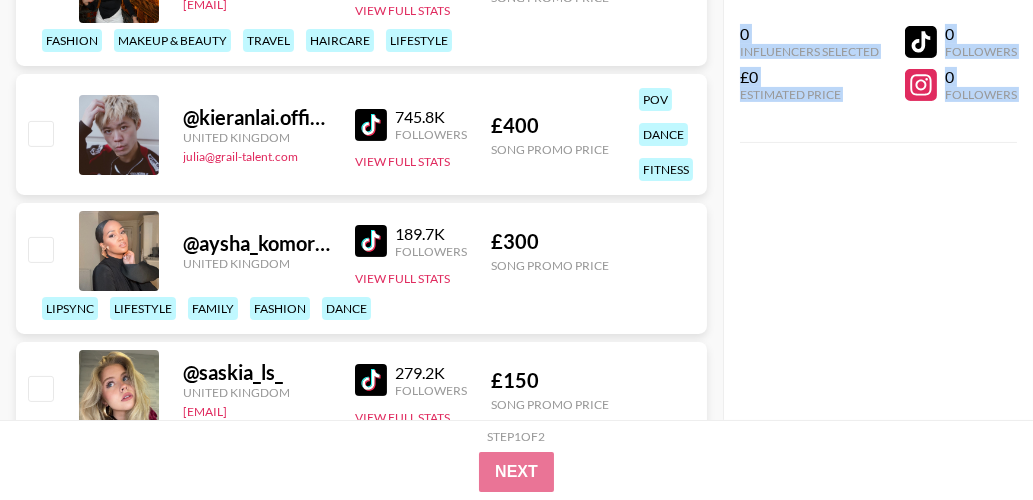 click on "0 Influencers Selected £0 Estimated Price 0 Followers 0 Followers" at bounding box center [878, 210] 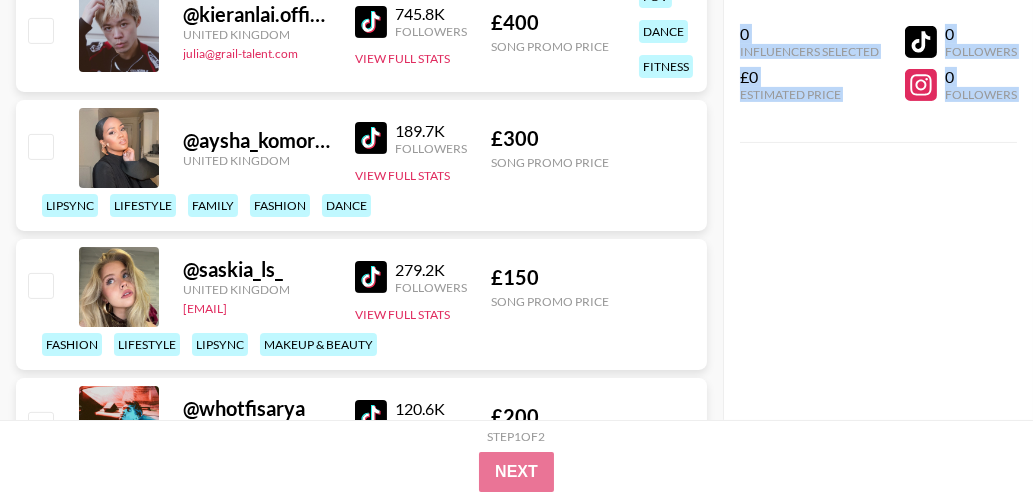 scroll, scrollTop: 14511, scrollLeft: 0, axis: vertical 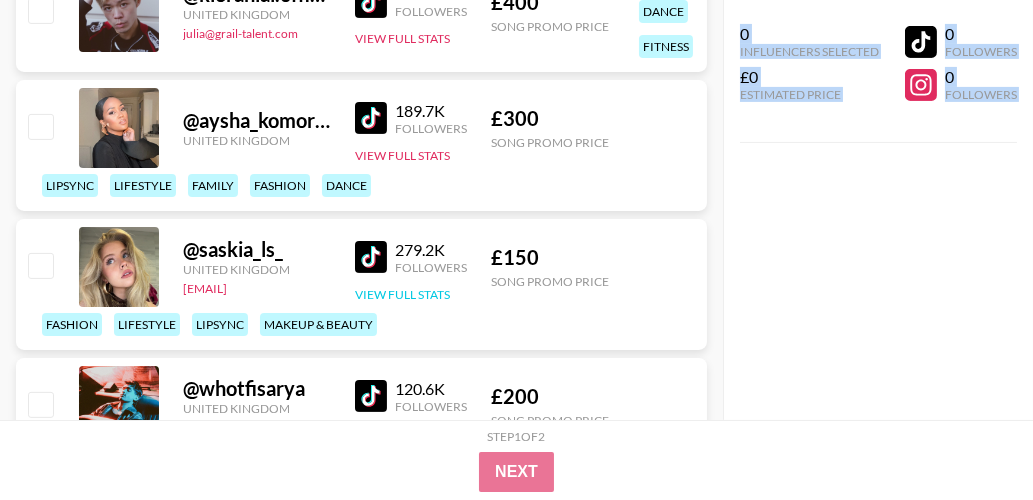 click on "View Full Stats" at bounding box center [402, 294] 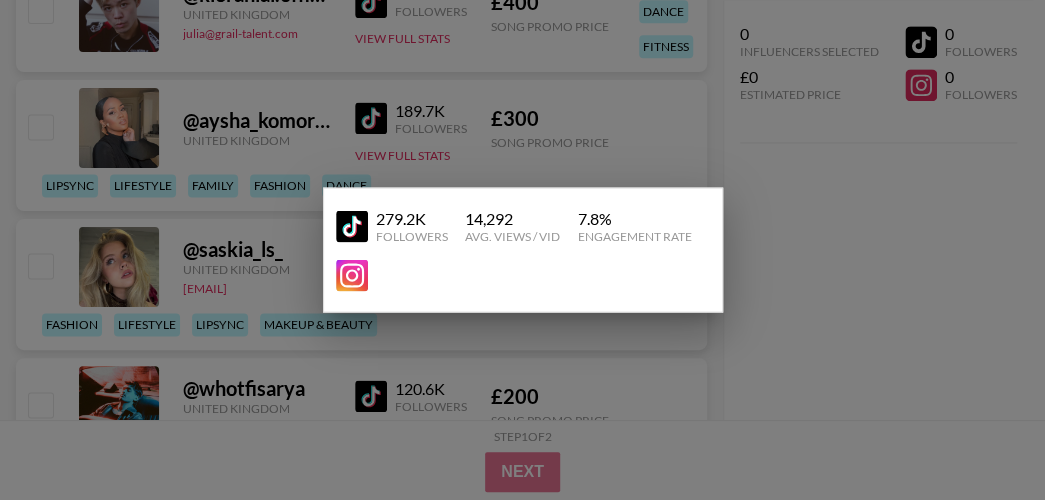 click at bounding box center [522, 250] 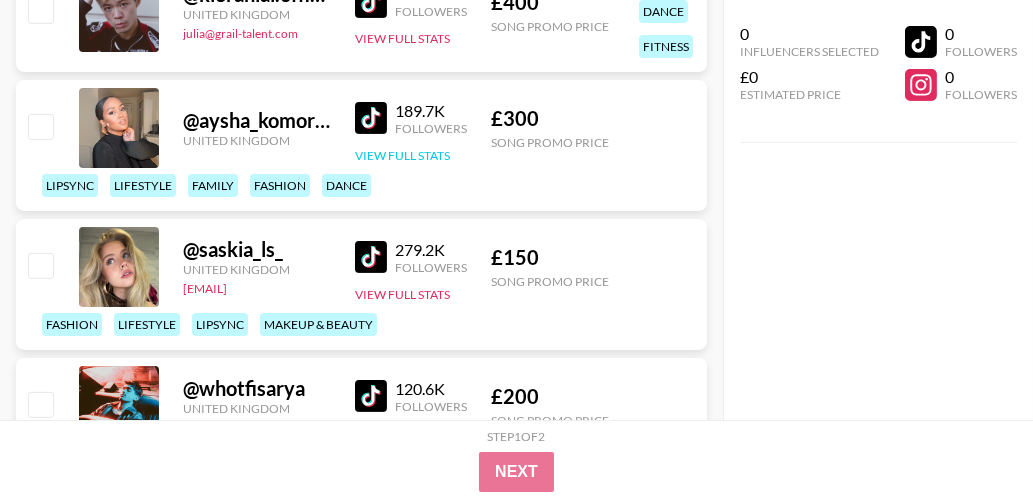 click on "View Full Stats" at bounding box center [402, 155] 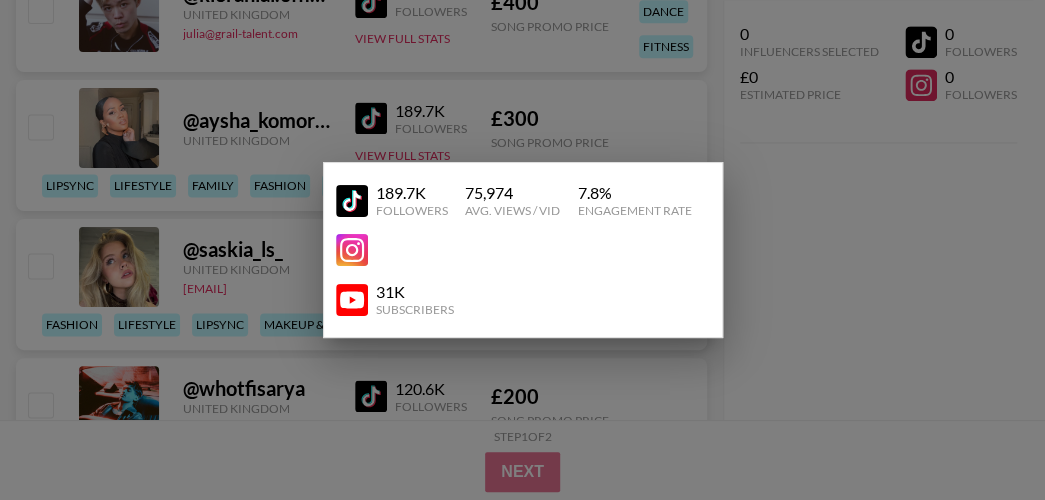 click at bounding box center [522, 250] 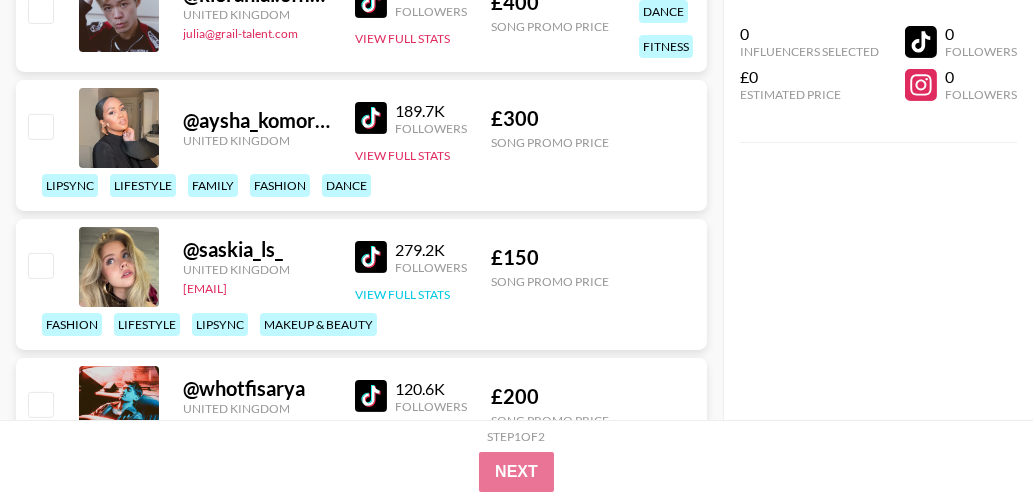 click on "View Full Stats" at bounding box center [402, 294] 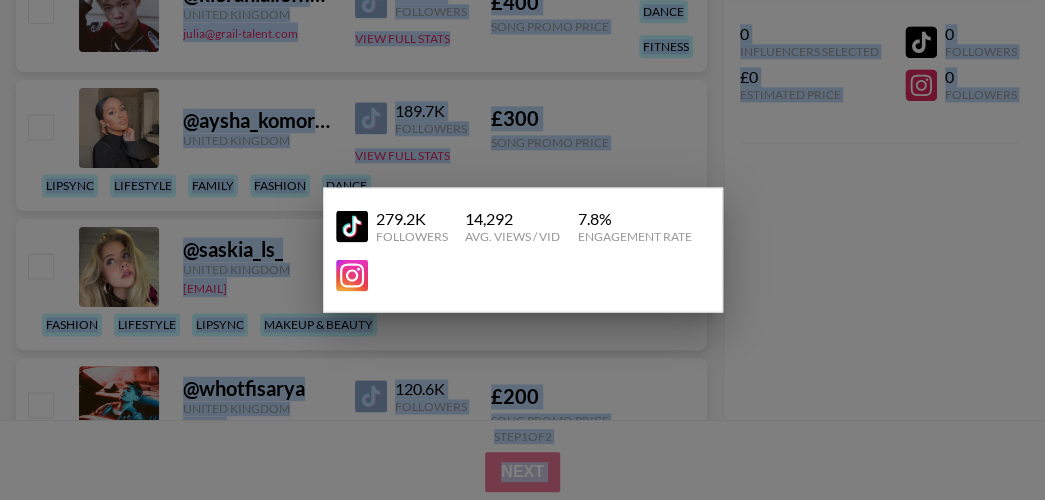 drag, startPoint x: 419, startPoint y: 292, endPoint x: 575, endPoint y: 263, distance: 158.67262 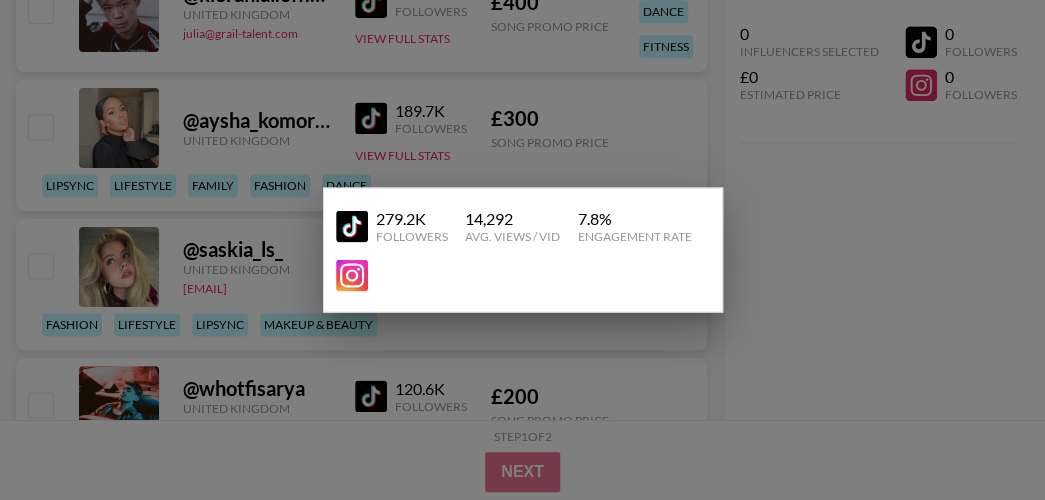 click at bounding box center (522, 250) 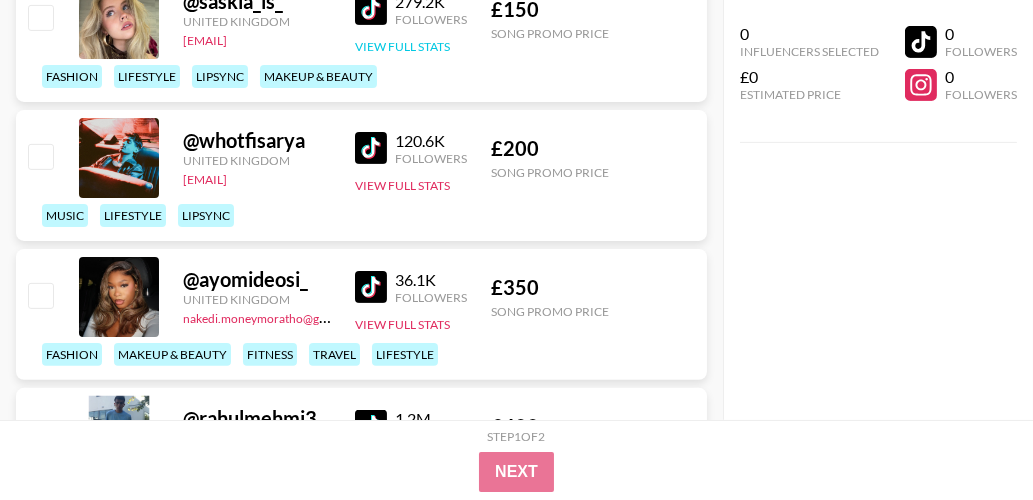 scroll, scrollTop: 14788, scrollLeft: 0, axis: vertical 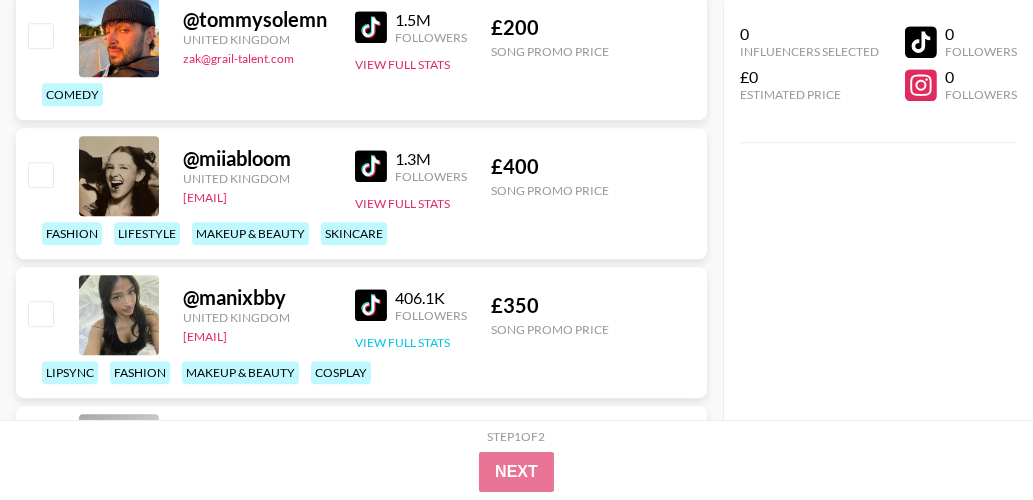 click on "View Full Stats" at bounding box center (402, 342) 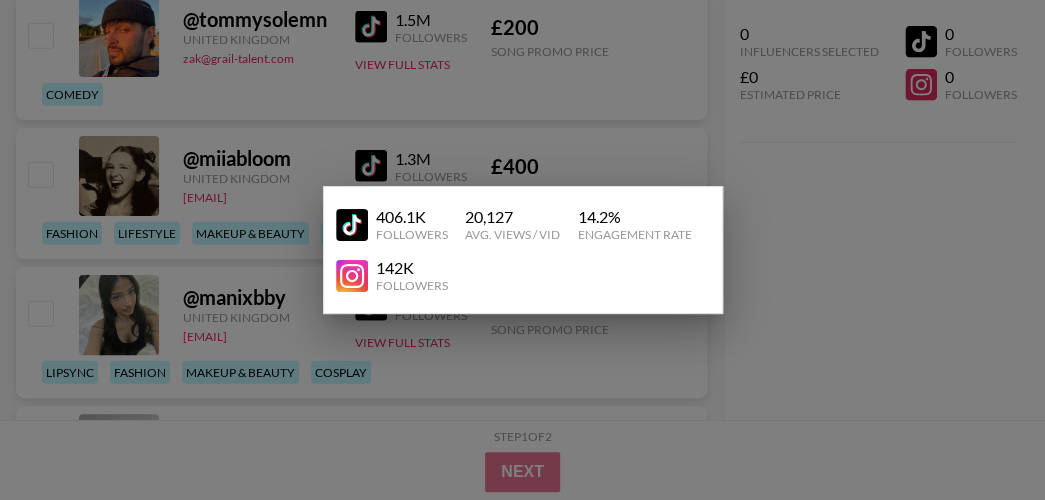 click at bounding box center (522, 250) 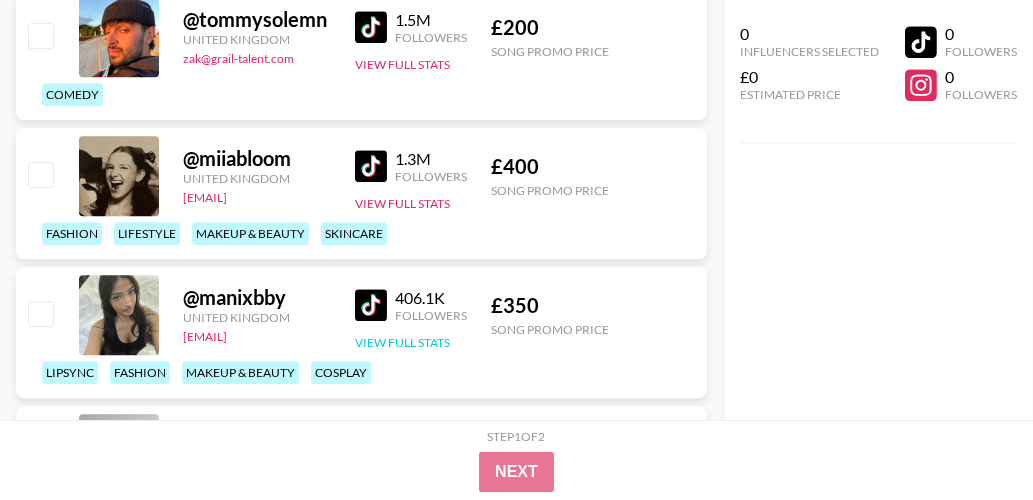 click on "View Full Stats" at bounding box center [402, 342] 